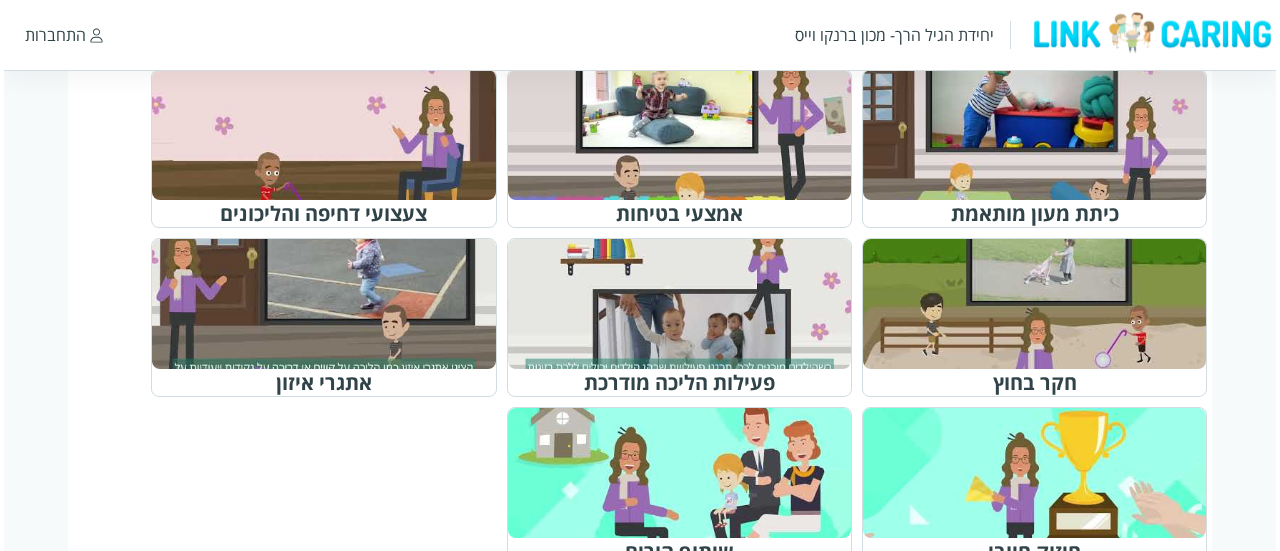 scroll, scrollTop: 700, scrollLeft: 0, axis: vertical 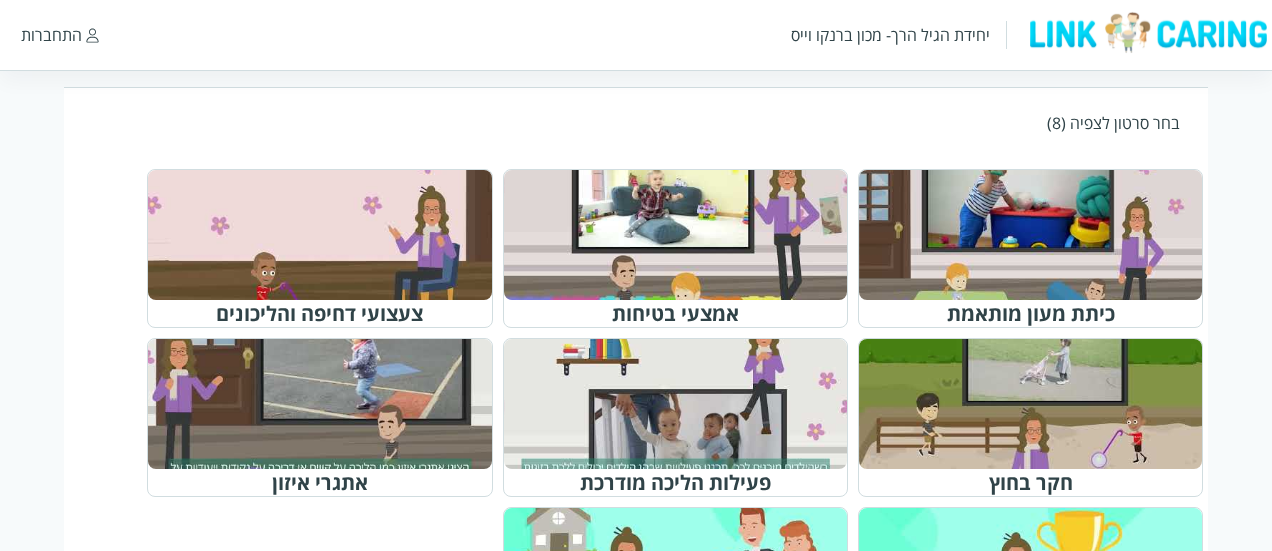 click at bounding box center [684, 404] 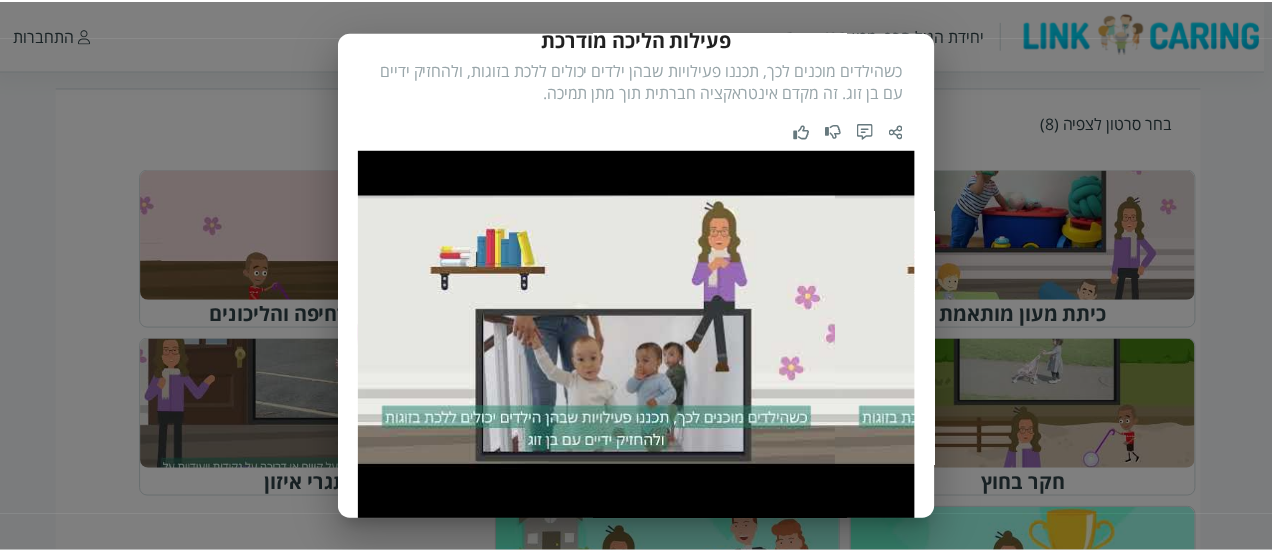 scroll, scrollTop: 0, scrollLeft: 0, axis: both 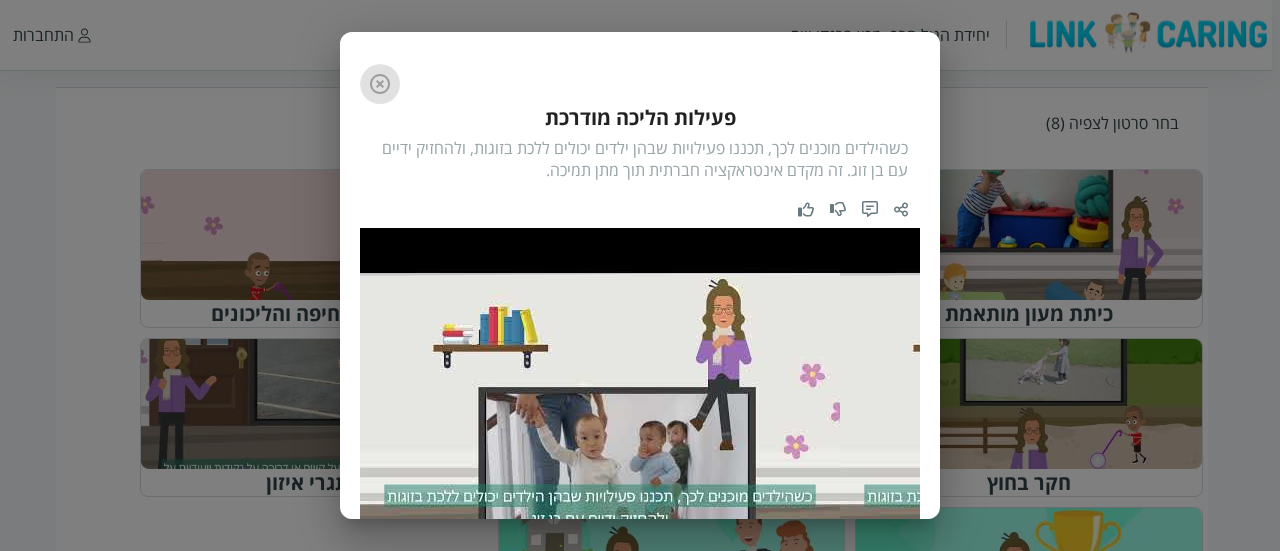 click 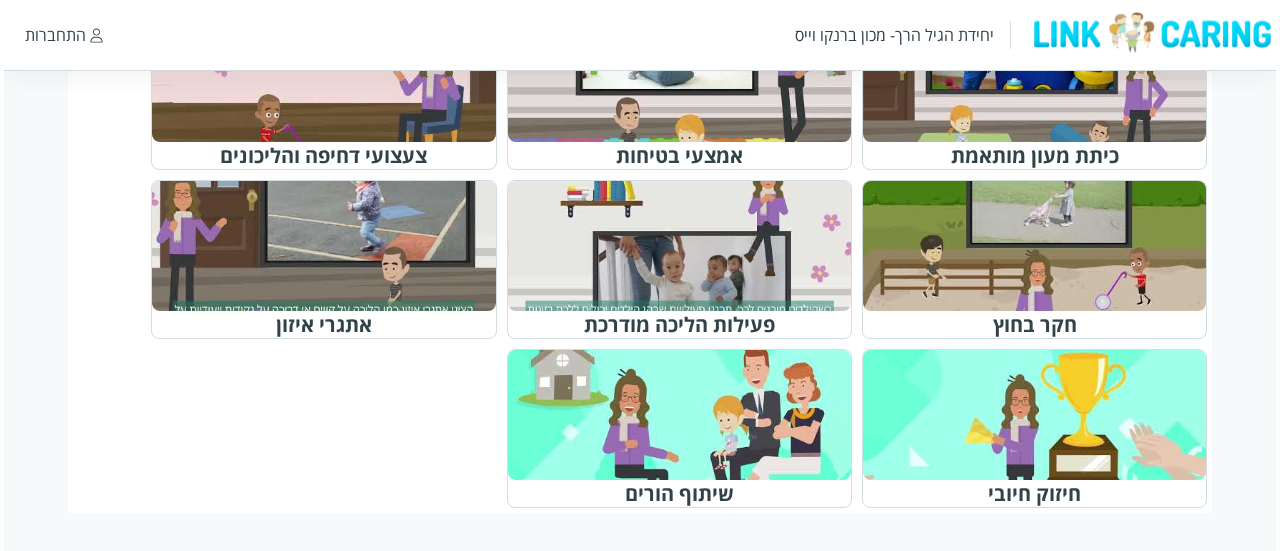 scroll, scrollTop: 658, scrollLeft: 0, axis: vertical 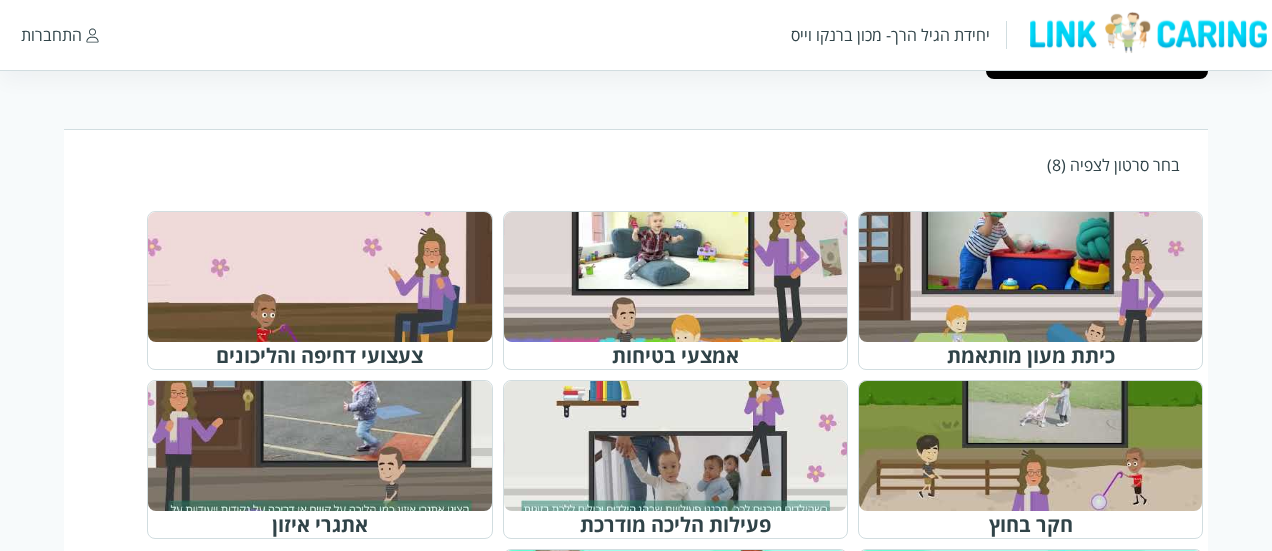 click at bounding box center (328, 446) 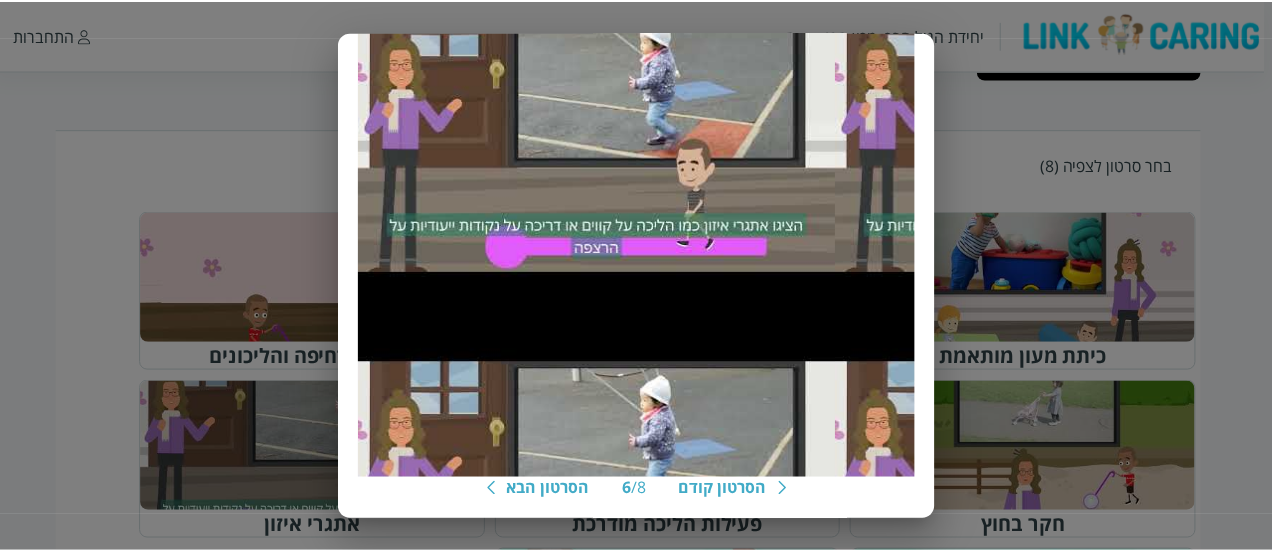 scroll, scrollTop: 172, scrollLeft: 0, axis: vertical 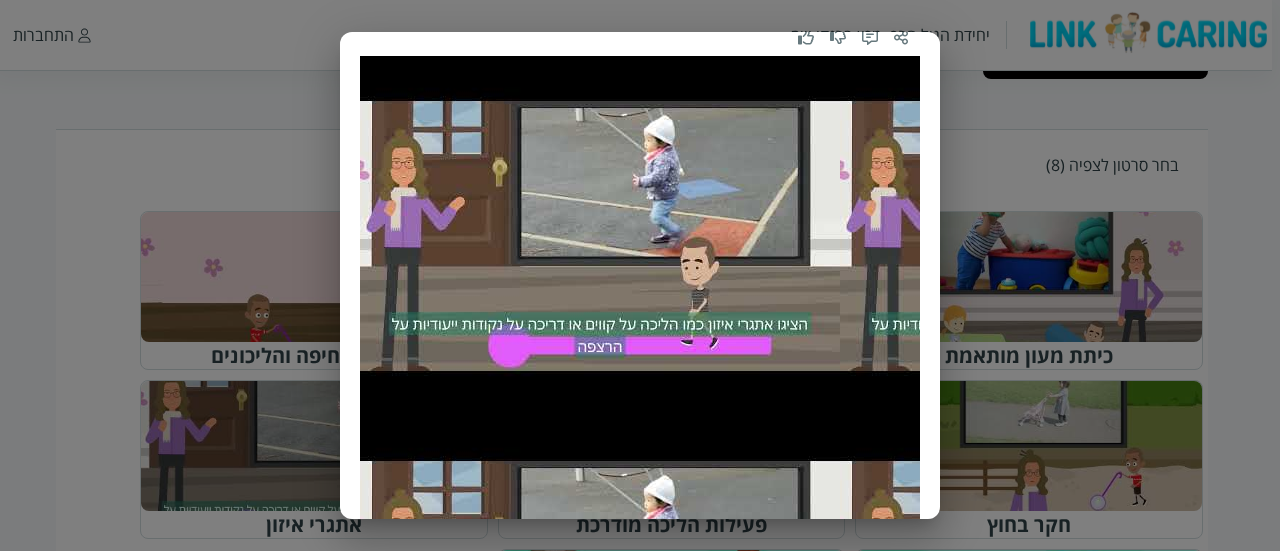 click on "הסרטון קודם 6 / 8 הסרטון הבא [PERSON_NAME]  הציגו אתגרי איזון כמו הליכה על קווים או דריכה על נקודות ייעודיות על הרצפה. זה משפר את האיזון ואת הקואורדינציה." at bounding box center (640, 275) 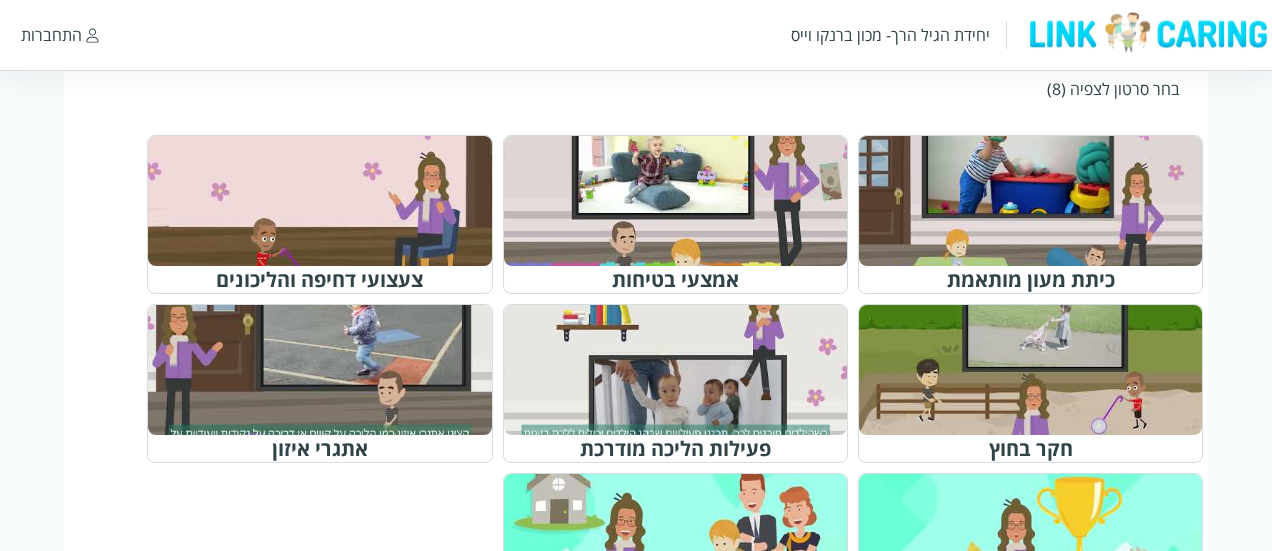 scroll, scrollTop: 858, scrollLeft: 0, axis: vertical 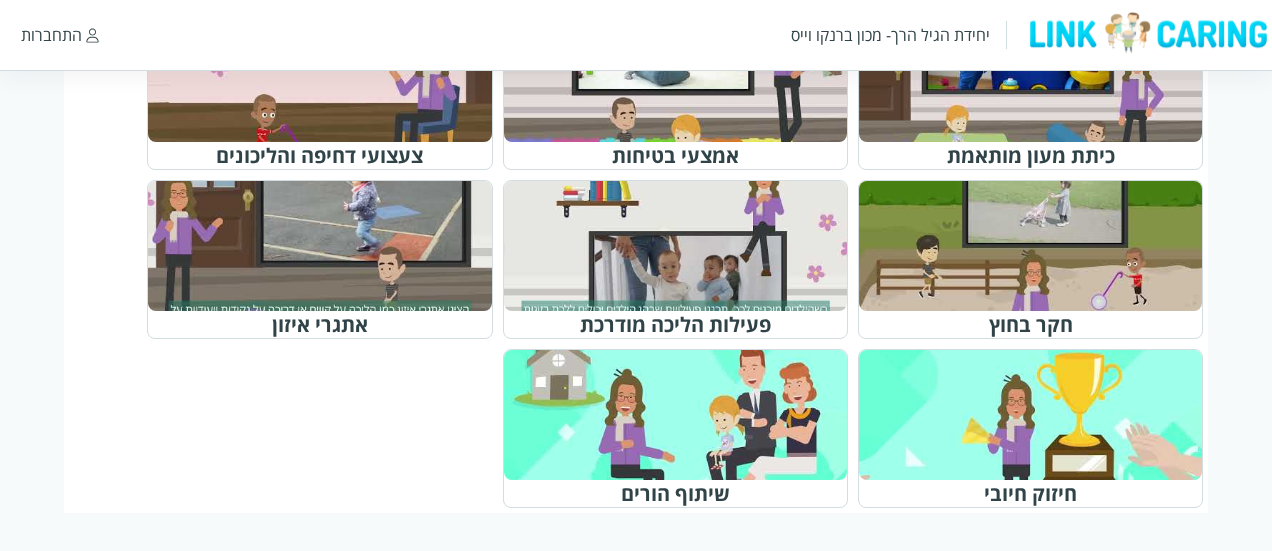 click at bounding box center (1039, 415) 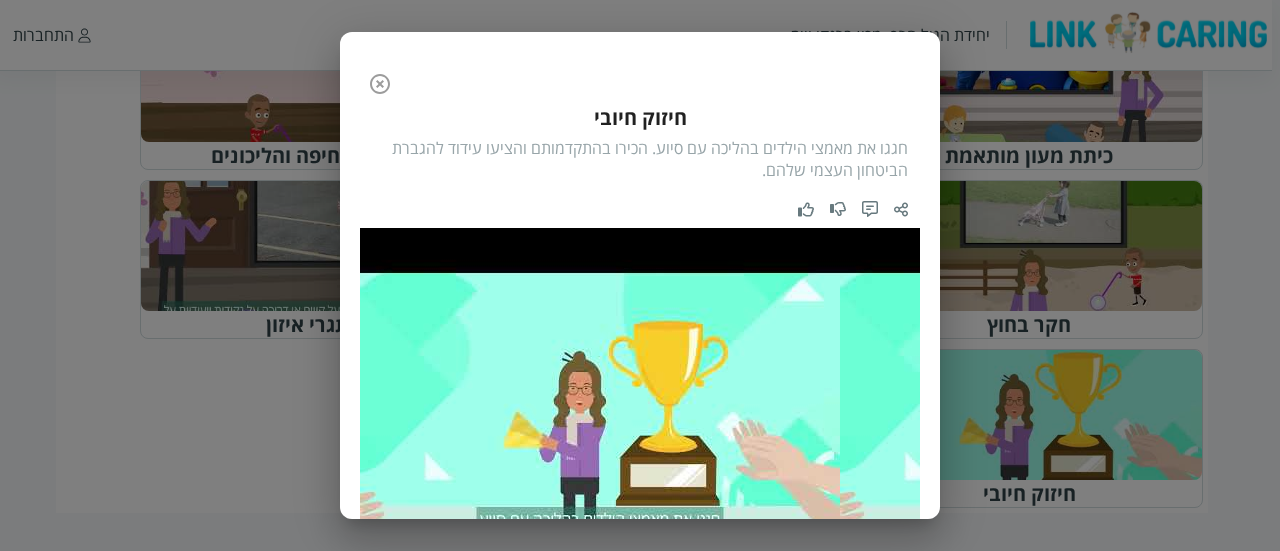 click 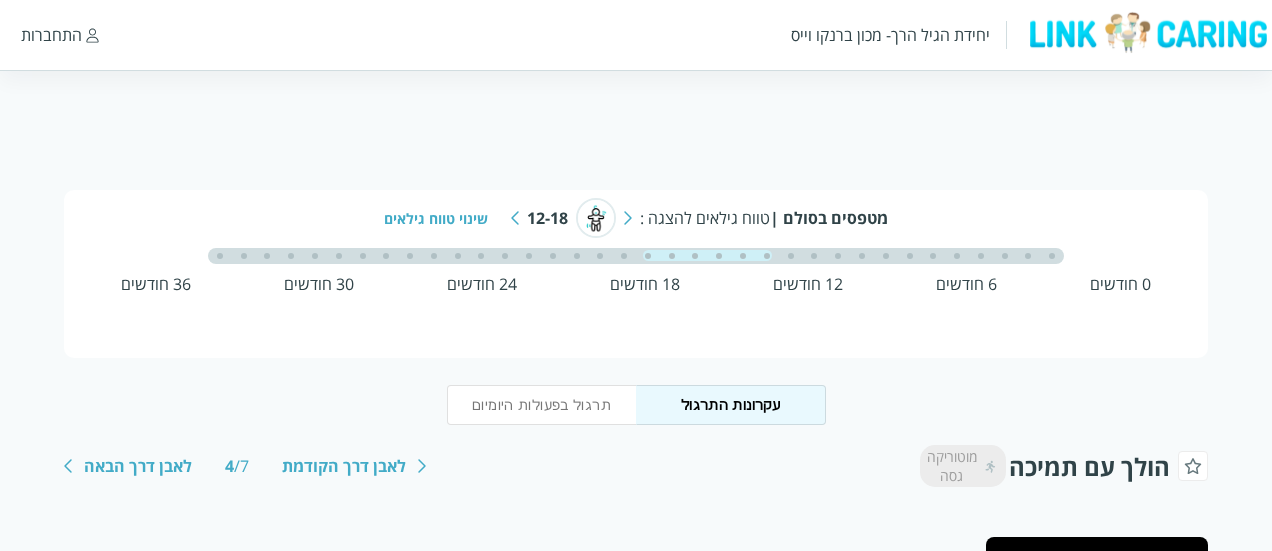 scroll, scrollTop: 0, scrollLeft: 0, axis: both 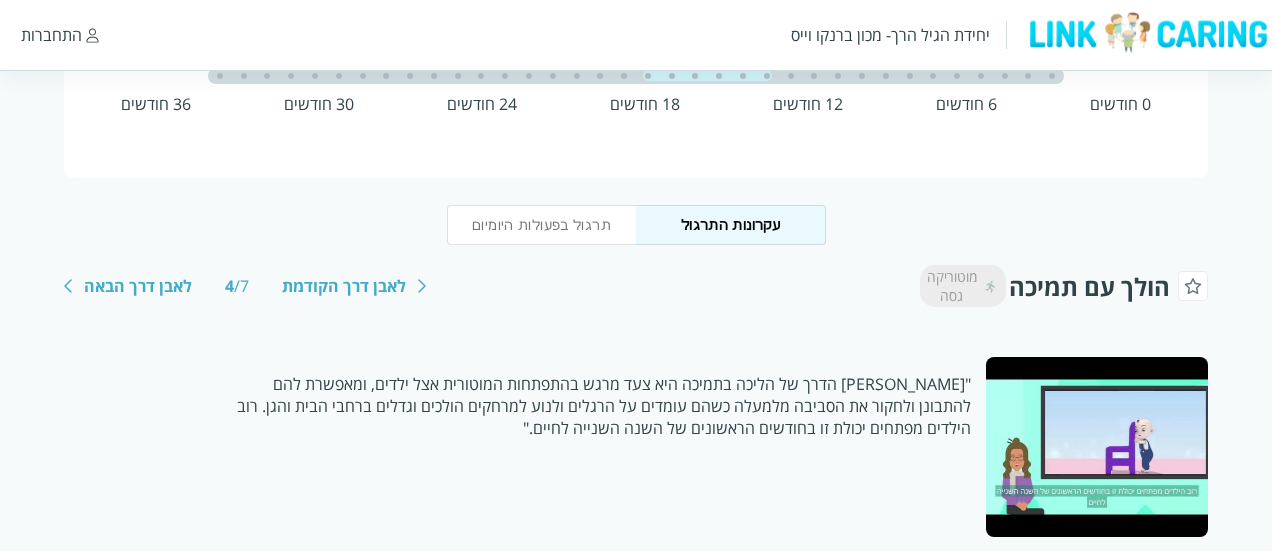 click on "לאבן דרך הבאה" at bounding box center (138, 286) 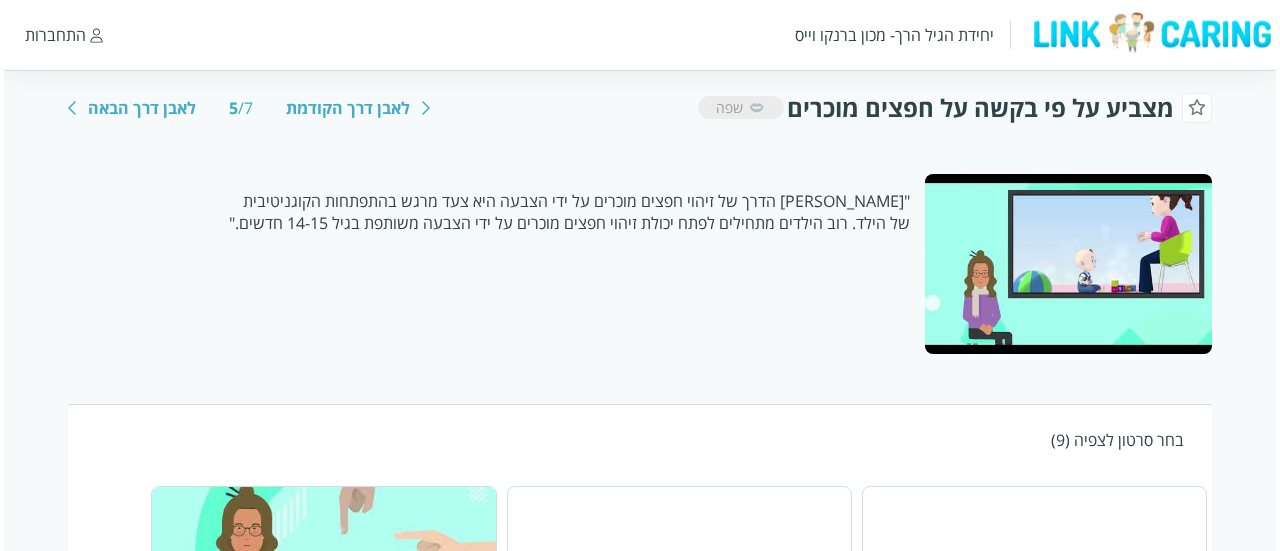 scroll, scrollTop: 400, scrollLeft: 0, axis: vertical 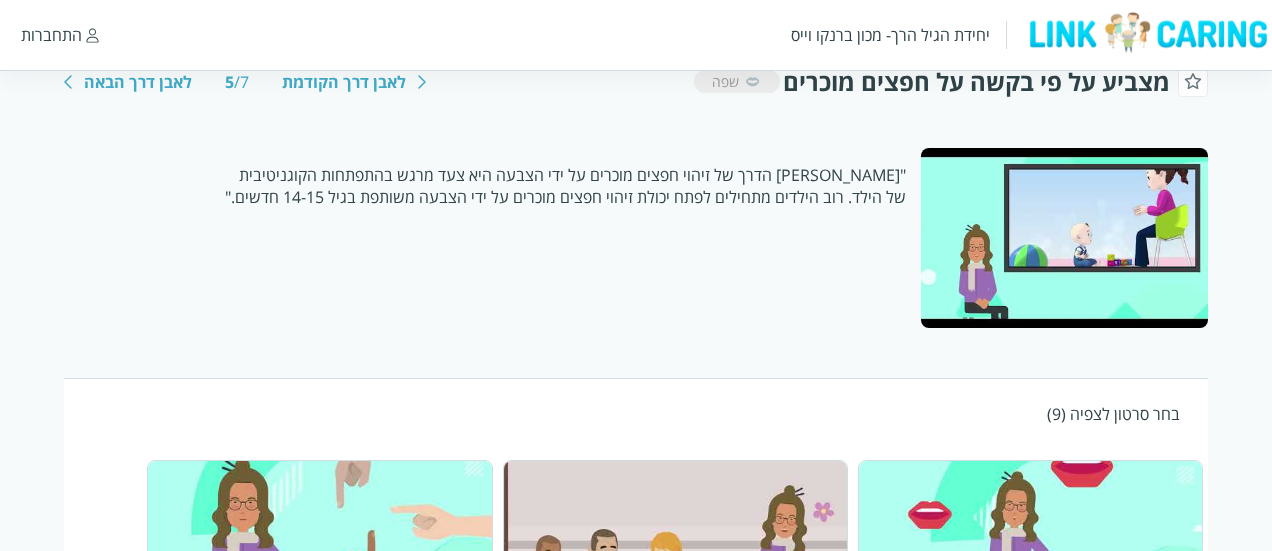 click at bounding box center [1064, 238] 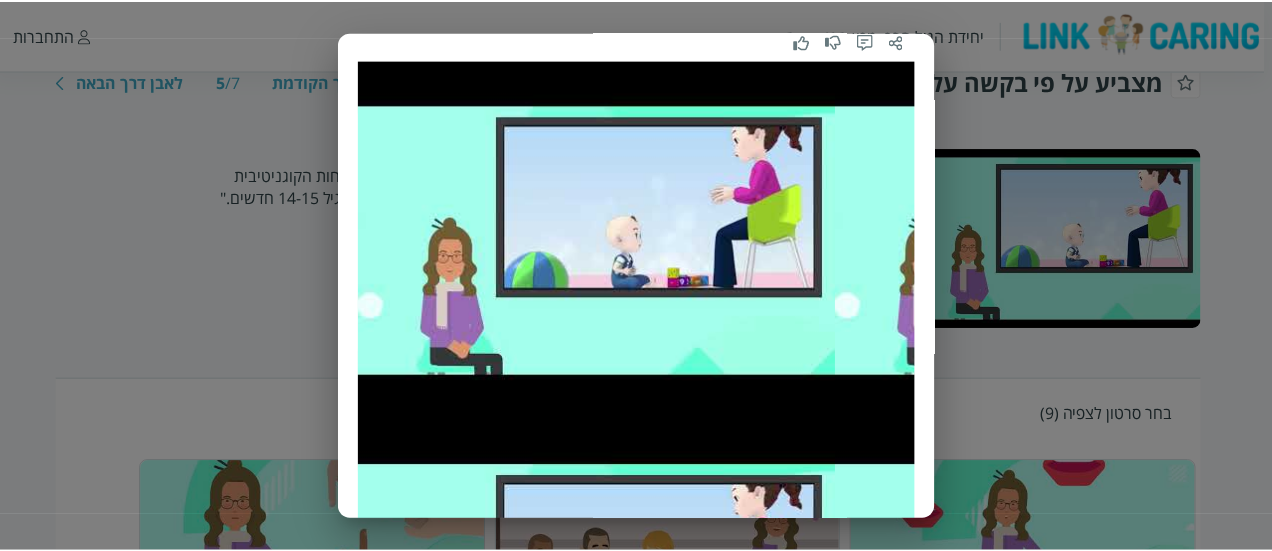 scroll, scrollTop: 200, scrollLeft: 0, axis: vertical 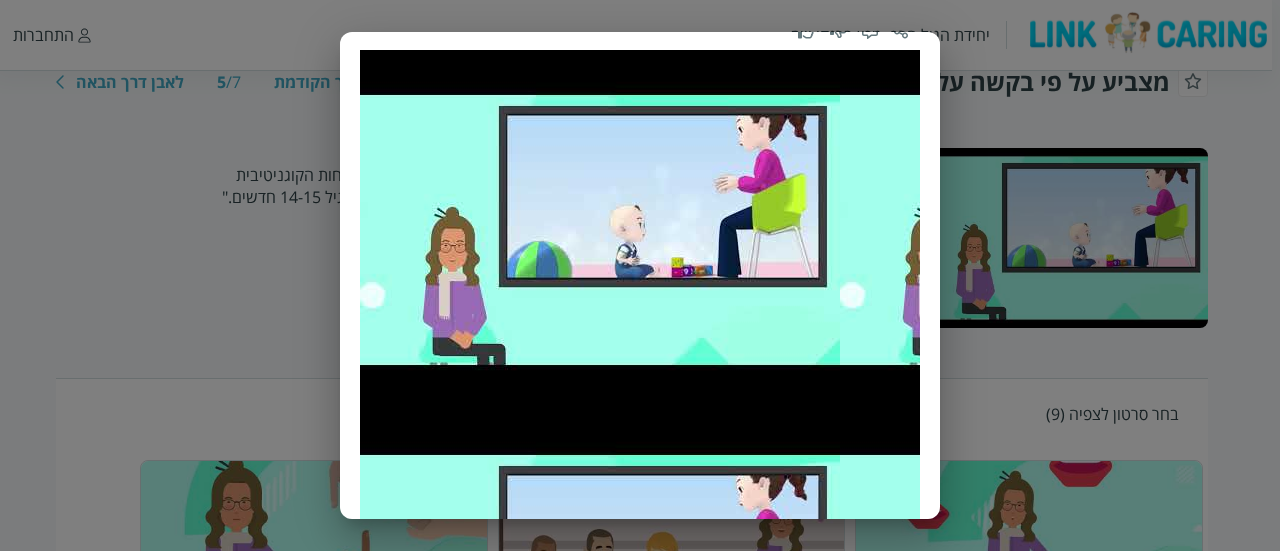 click on "הסרטון קודם NaN / 9 הסרטון הבא מצביע על פי בקשה על חפצים מוכרים "[PERSON_NAME] הדרך של זיהוי חפצים מוכרים על ידי הצבעה היא צעד מרגש בהתפתחות הקוגניטיבית של הילד. רוב הילדים מתחילים לפתח יכולת זיהוי חפצים מוכרים על ידי הצבעה משותפת בגיל 14-15 חדשים."" at bounding box center [640, 275] 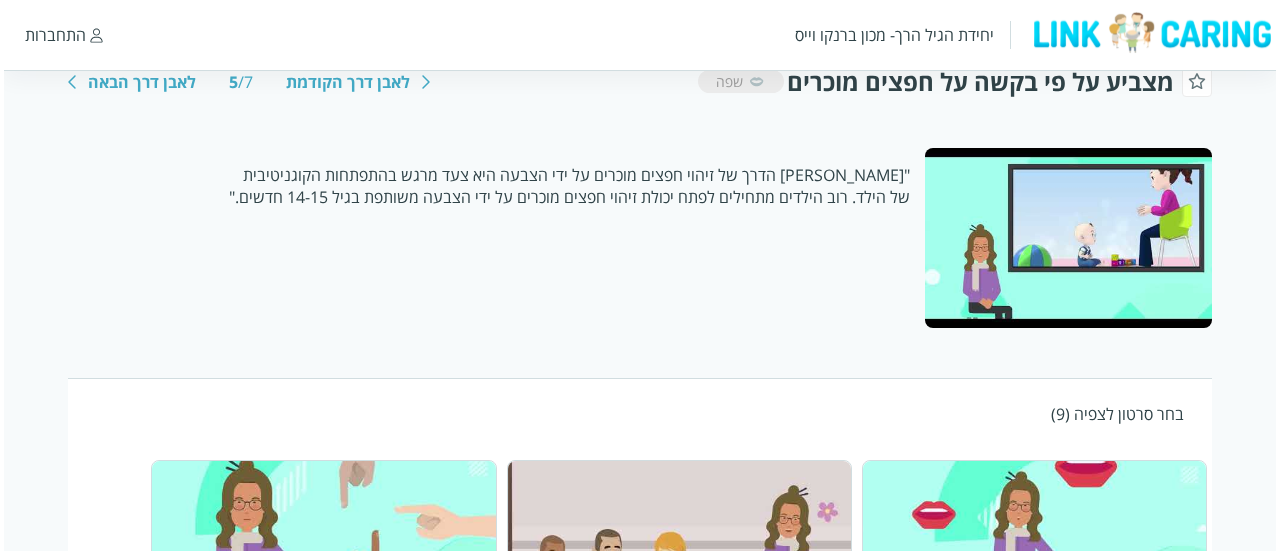 scroll, scrollTop: 600, scrollLeft: 0, axis: vertical 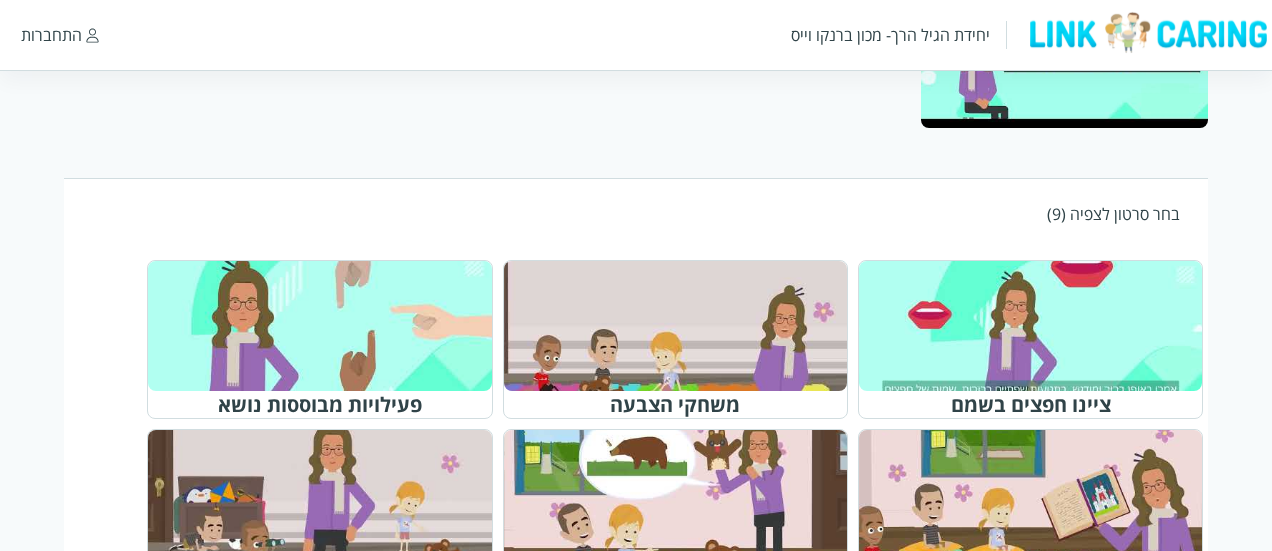 click at bounding box center (1039, 326) 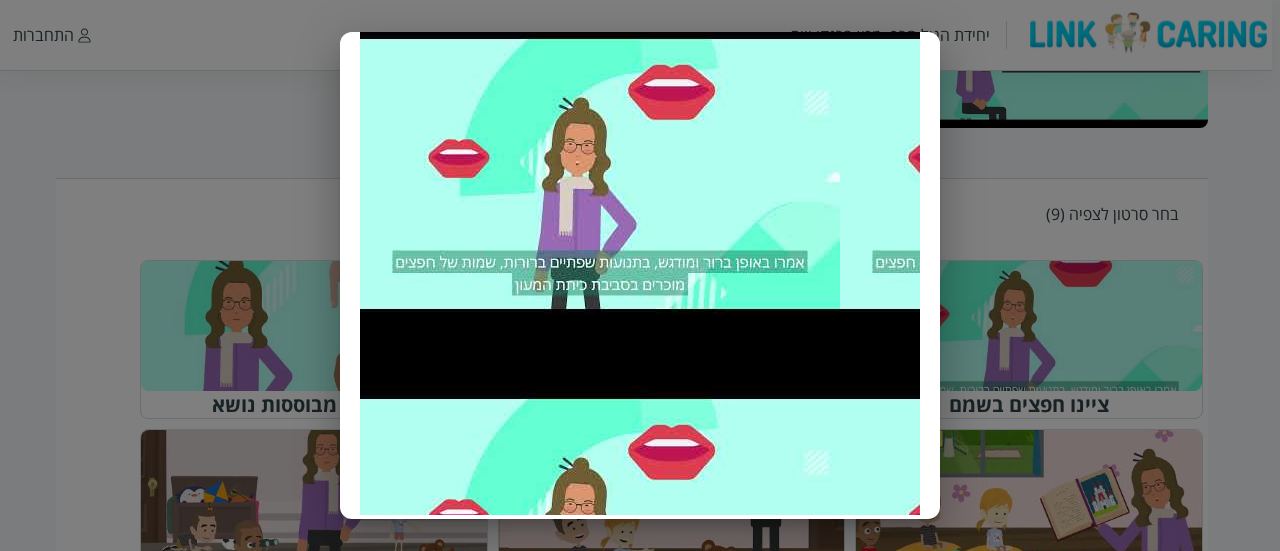 scroll, scrollTop: 294, scrollLeft: 0, axis: vertical 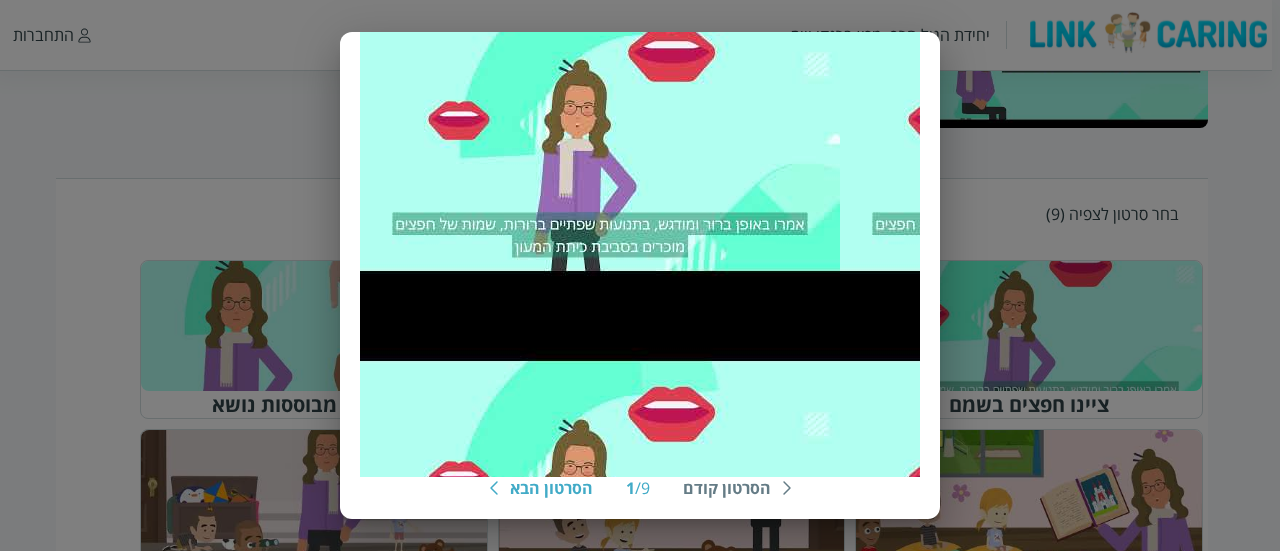 click on "הסרטון קודם 1 / 9 הסרטון הבא ציינו חפצים בשמם  אמרו באופן ברור ומודגש בתנועות שפתיים ברורות שמות של חפצים מוכרים בסביבת כיתת המעון. השתמשו במילים ברורות ופשוטות כדי לתת שמות לצעצועים, רהיטים וכלים שילדים נתקלים [PERSON_NAME] מדי יום." at bounding box center (640, 275) 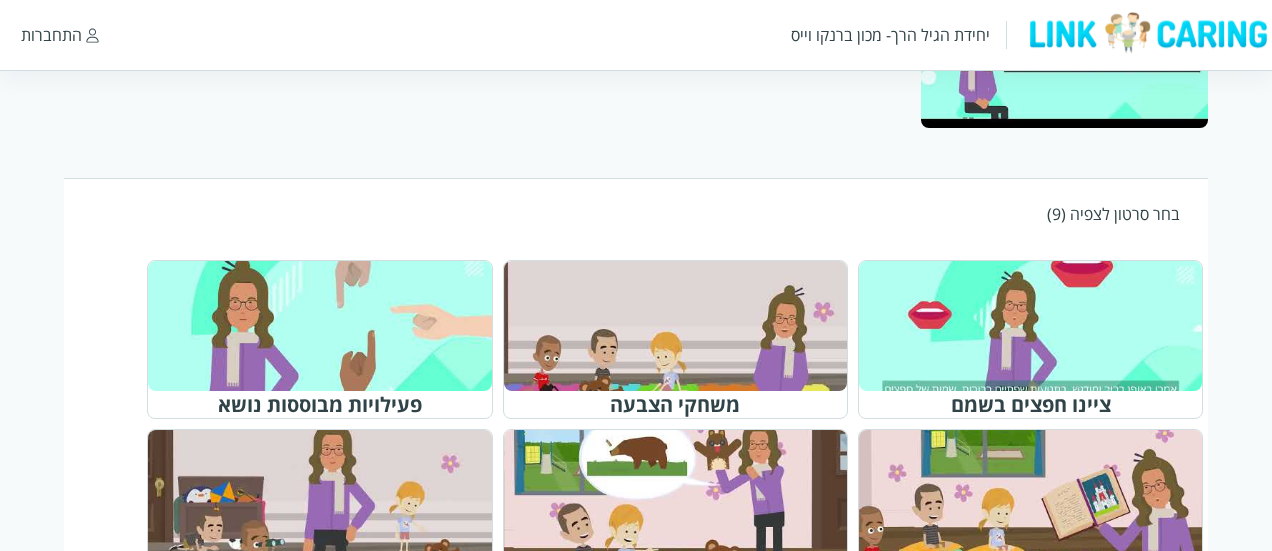 click at bounding box center (684, 326) 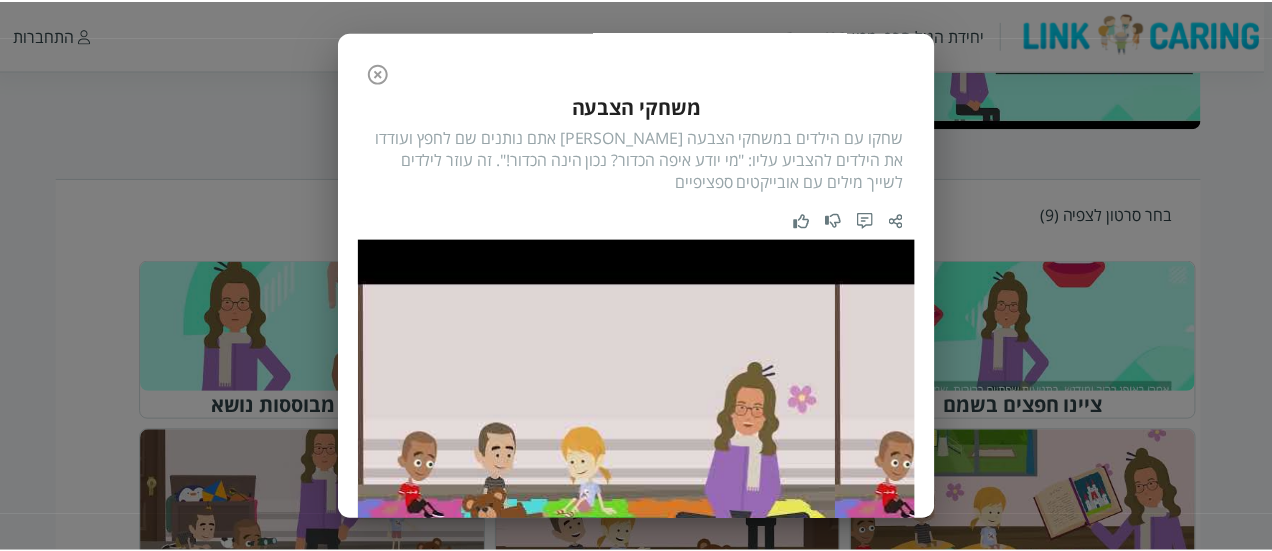 scroll, scrollTop: 0, scrollLeft: 0, axis: both 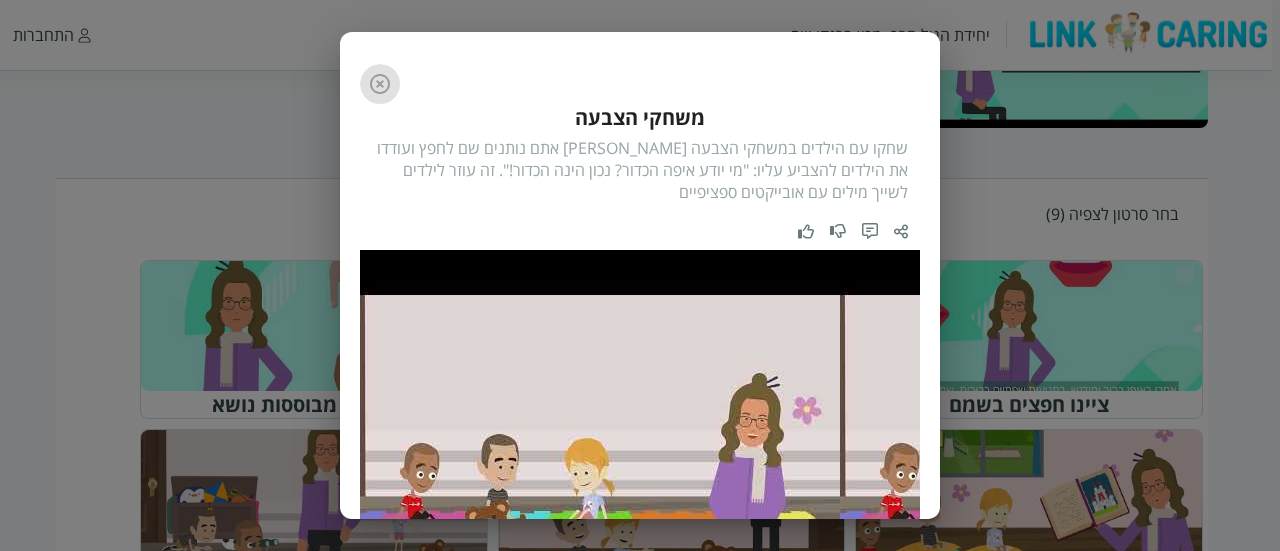 click 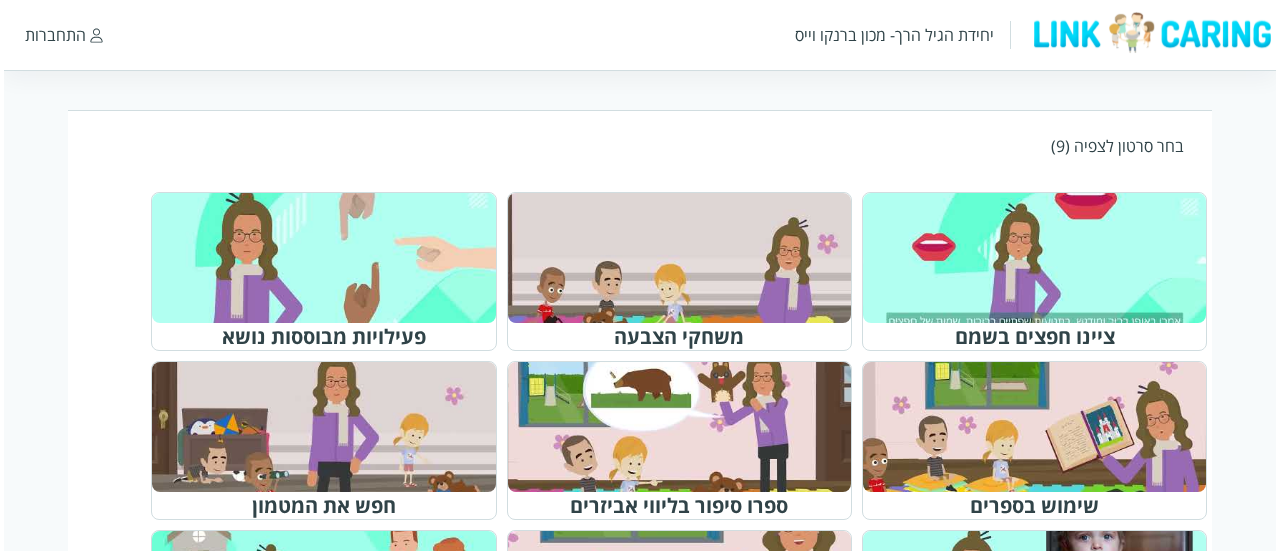 scroll, scrollTop: 700, scrollLeft: 0, axis: vertical 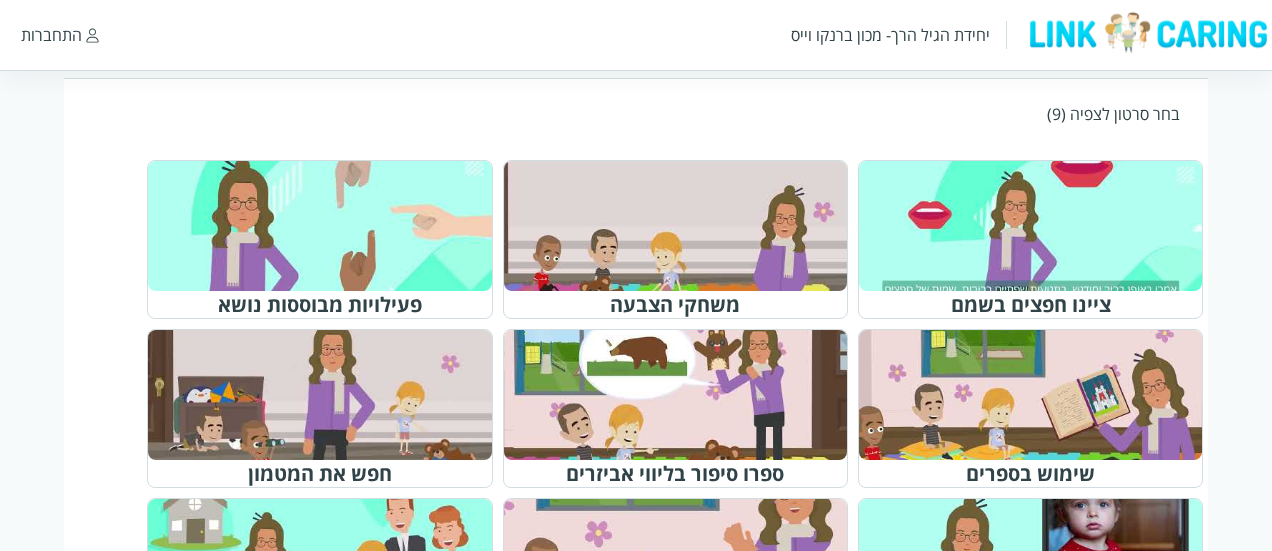 click at bounding box center [328, 226] 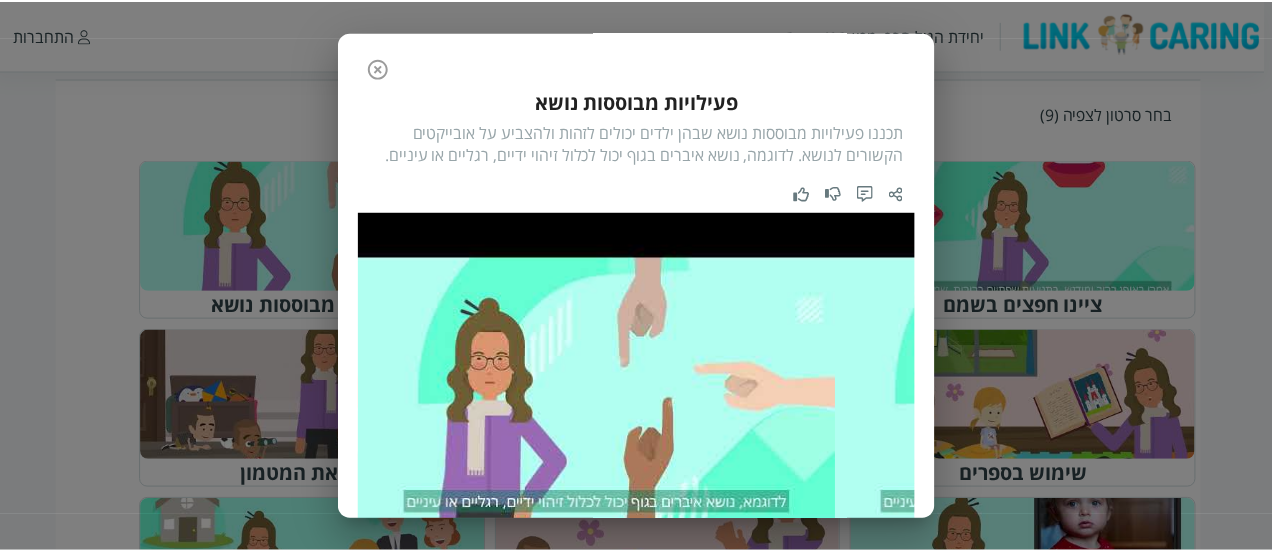 scroll, scrollTop: 0, scrollLeft: 0, axis: both 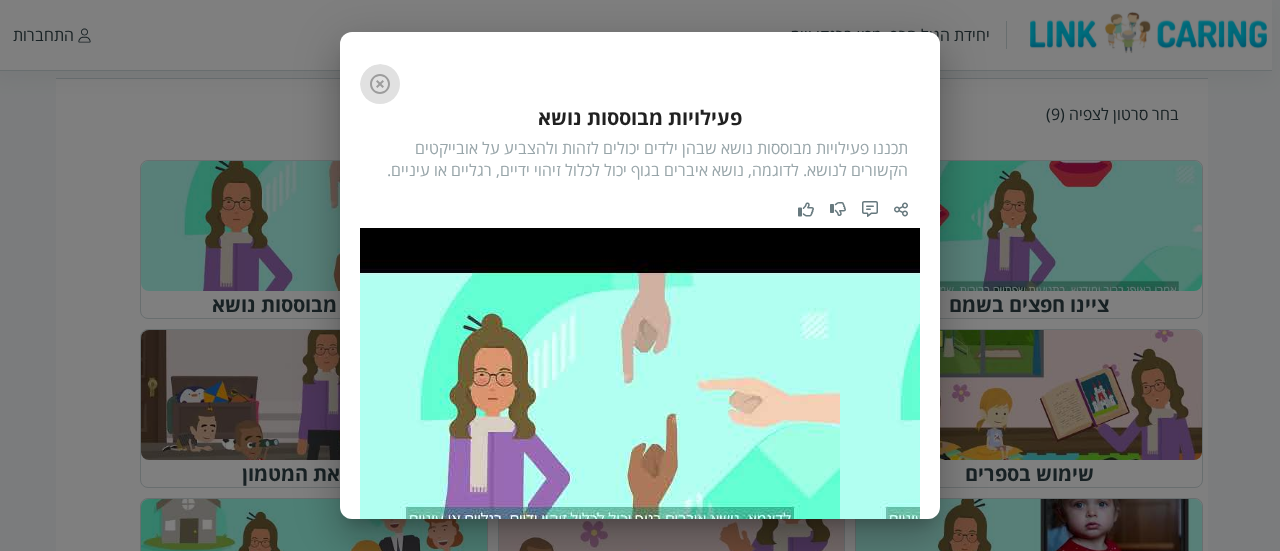 click 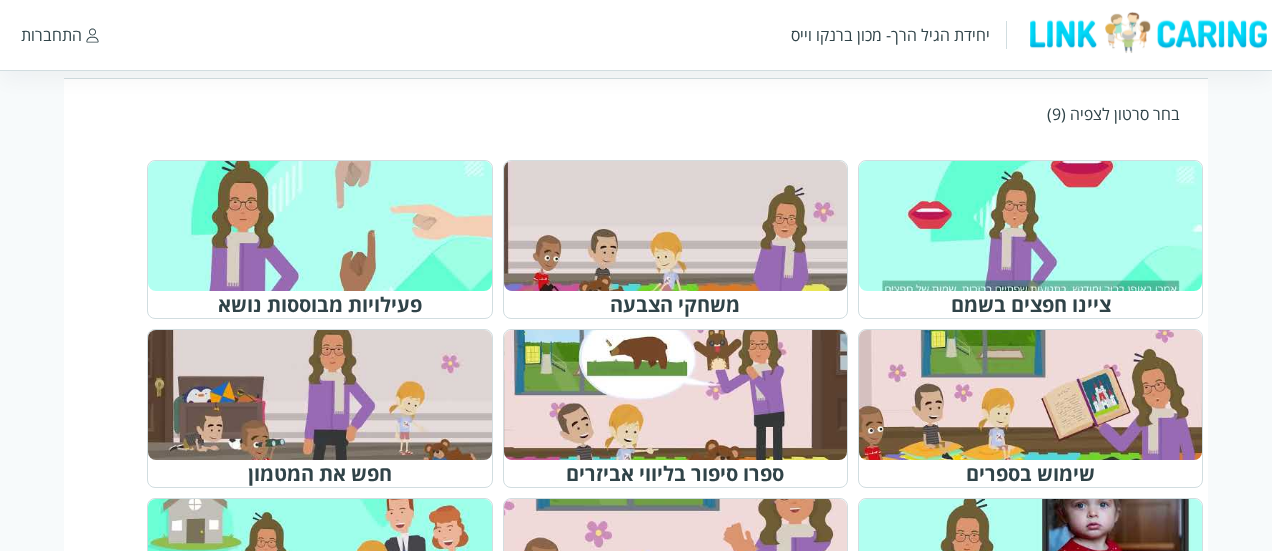 click at bounding box center [328, 226] 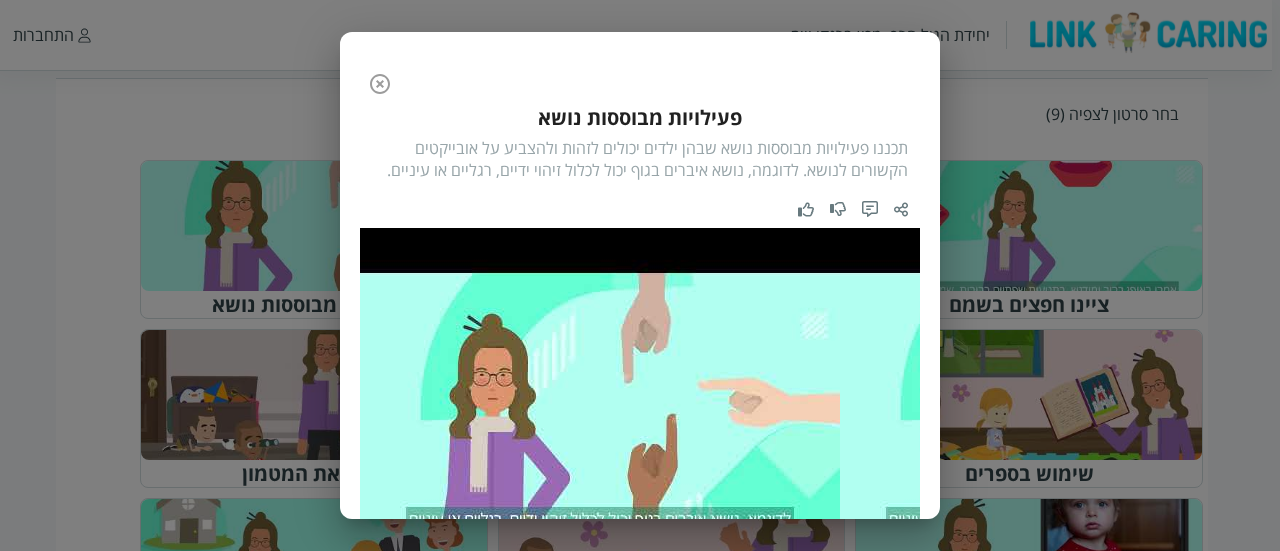 click 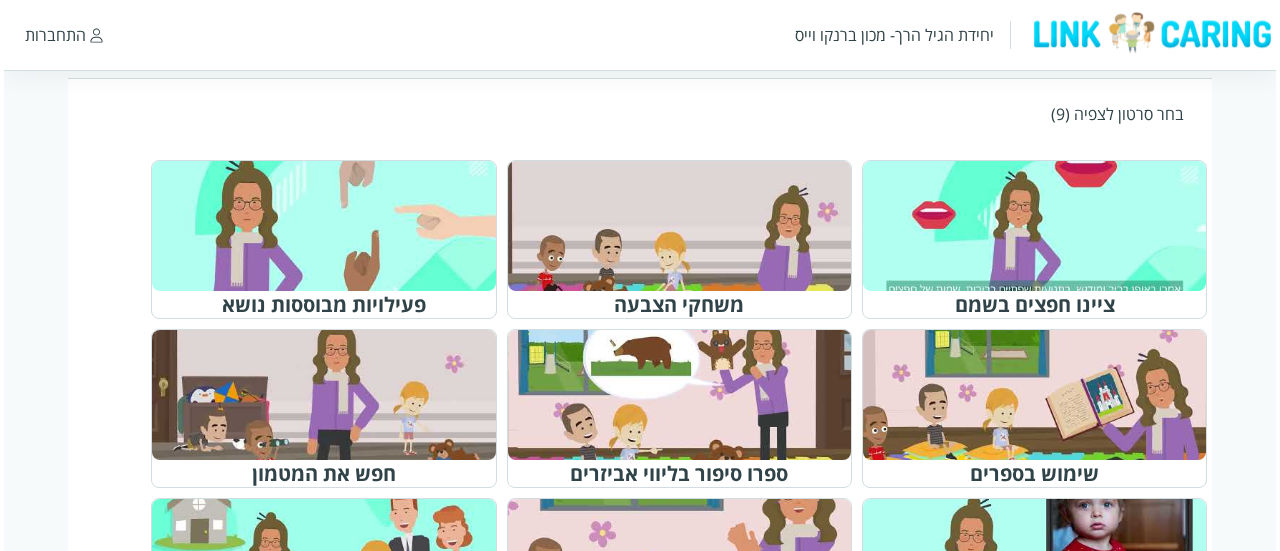 scroll, scrollTop: 849, scrollLeft: 0, axis: vertical 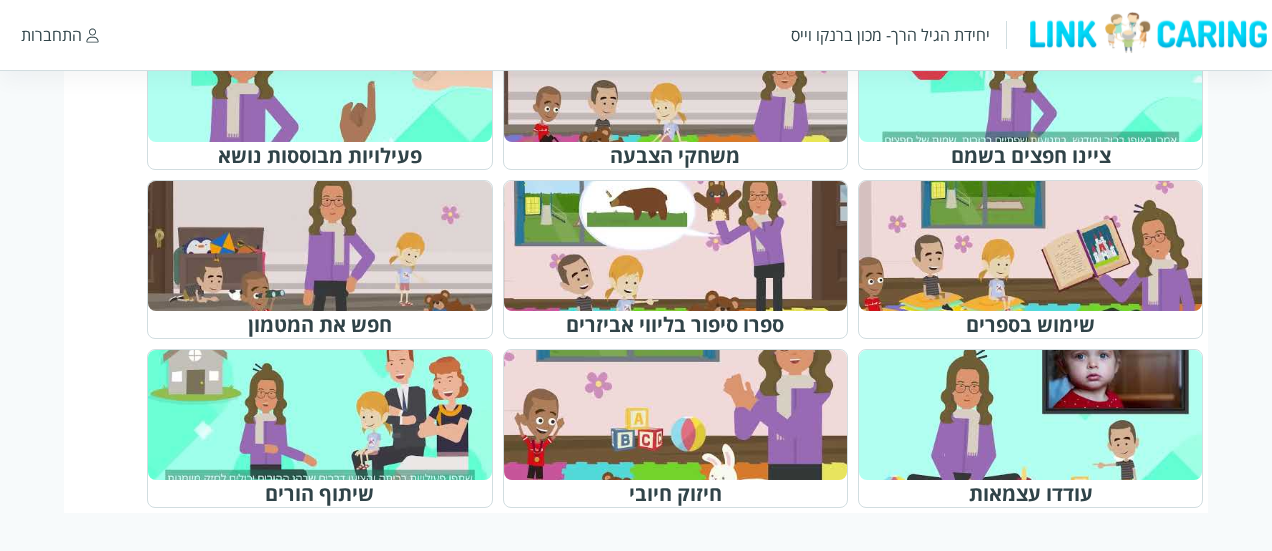 click at bounding box center (1039, 246) 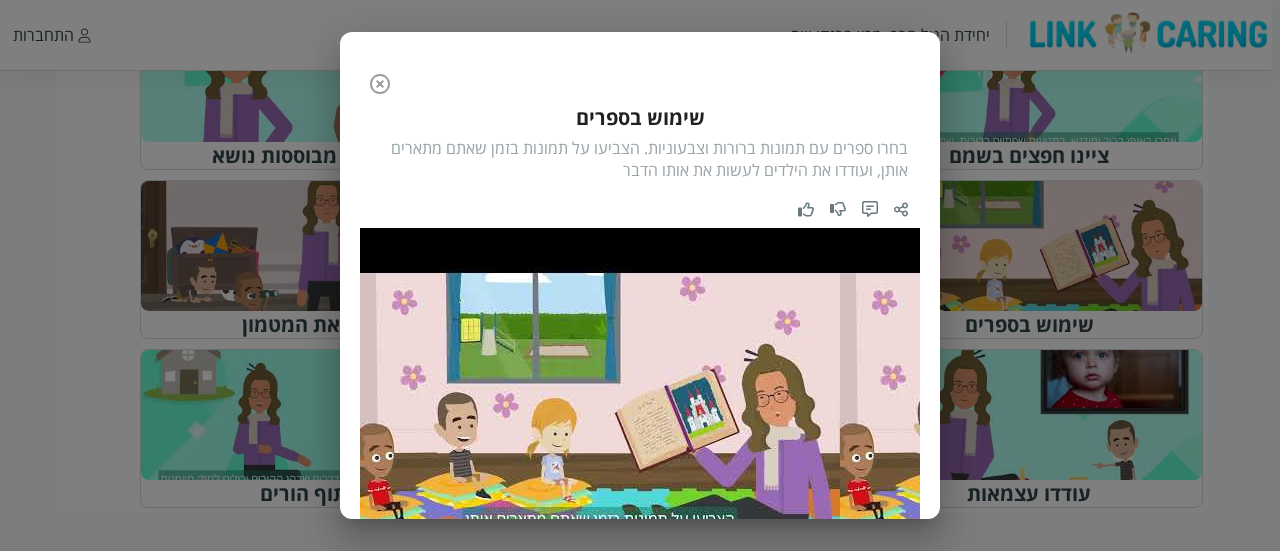scroll, scrollTop: 200, scrollLeft: 0, axis: vertical 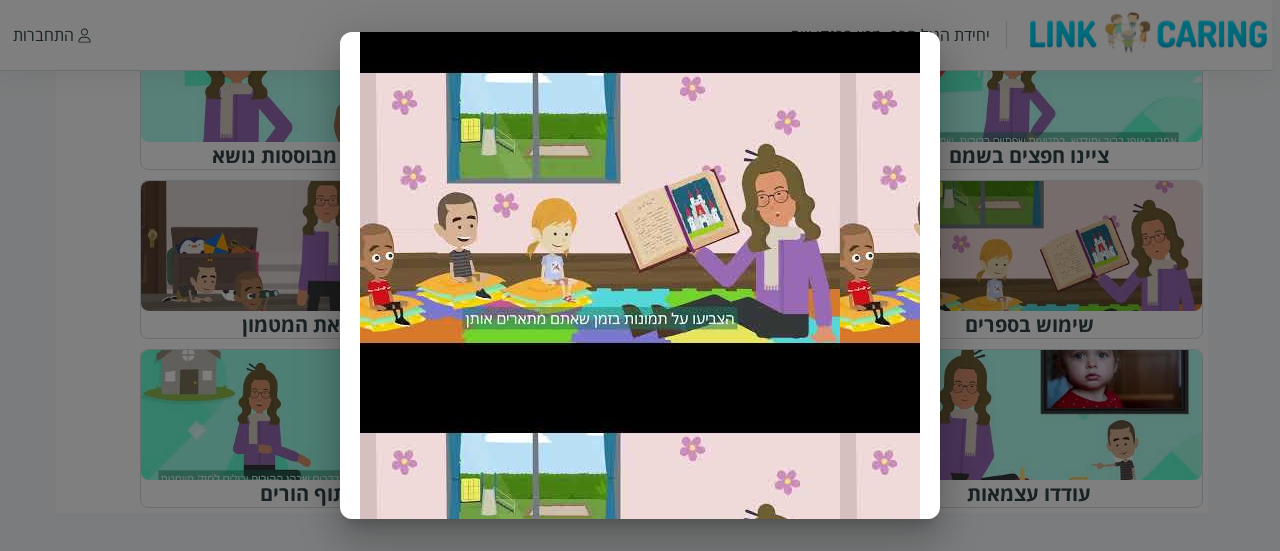 click on "הסרטון קודם 4 / 9 הסרטון הבא שימוש בספרים  בחרו ספרים עם תמונות ברורות וצבעוניות. הצביעו על תמונות בזמן שאתם מתארים אותן, ועודדו את הילדים לעשות את אותו הדבר" at bounding box center [640, 275] 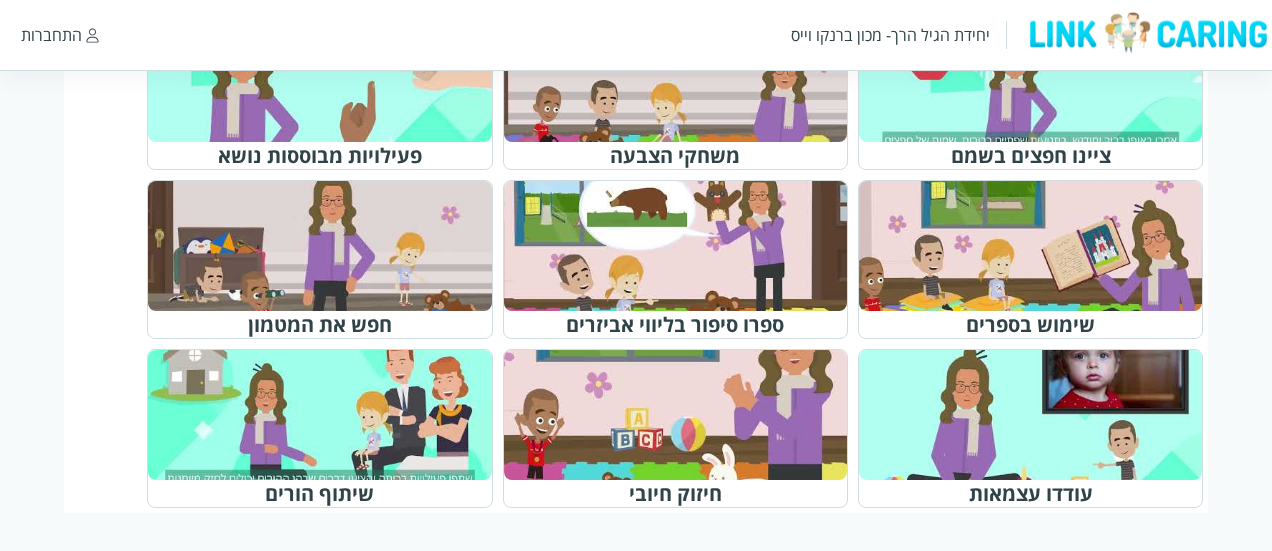 click at bounding box center (684, 246) 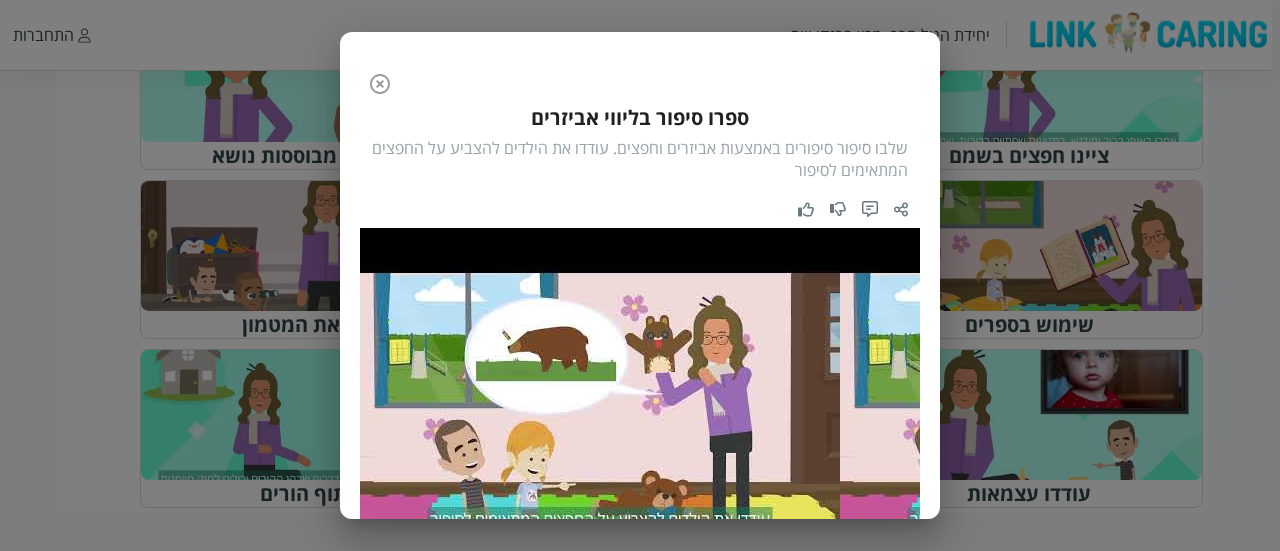 scroll, scrollTop: 100, scrollLeft: 0, axis: vertical 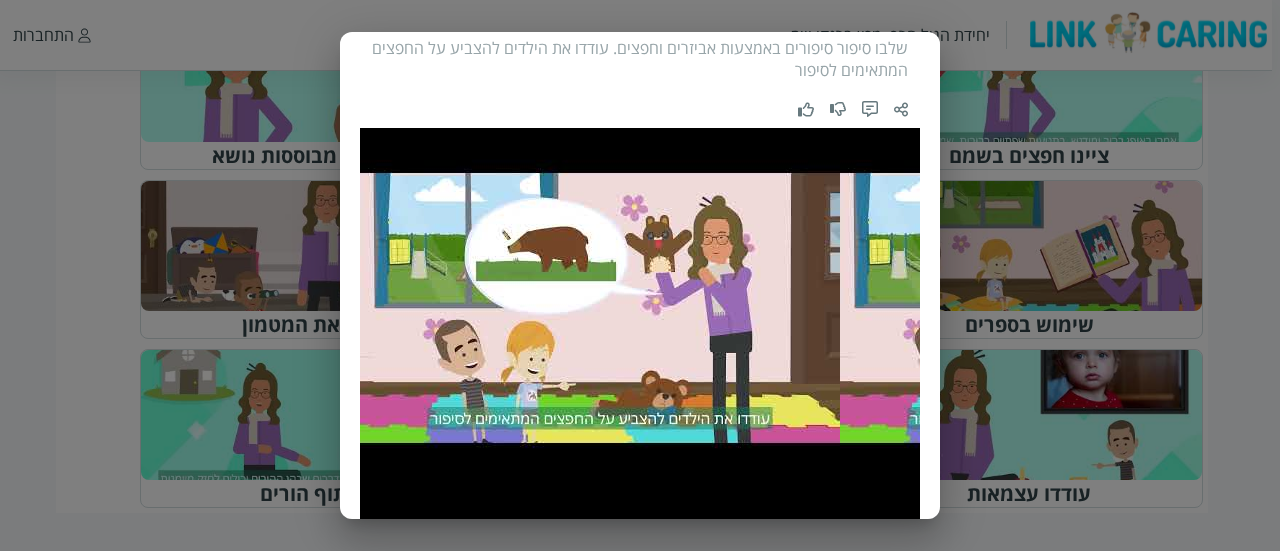 click on "הסרטון קודם 5 / 9 הסרטון הבא ספרו סיפור בליווי אביזרים  שלבו סיפור סיפורים באמצעות אביזרים וחפצים. עודדו את הילדים להצביע על החפצים המתאימים לסיפור" at bounding box center (640, 275) 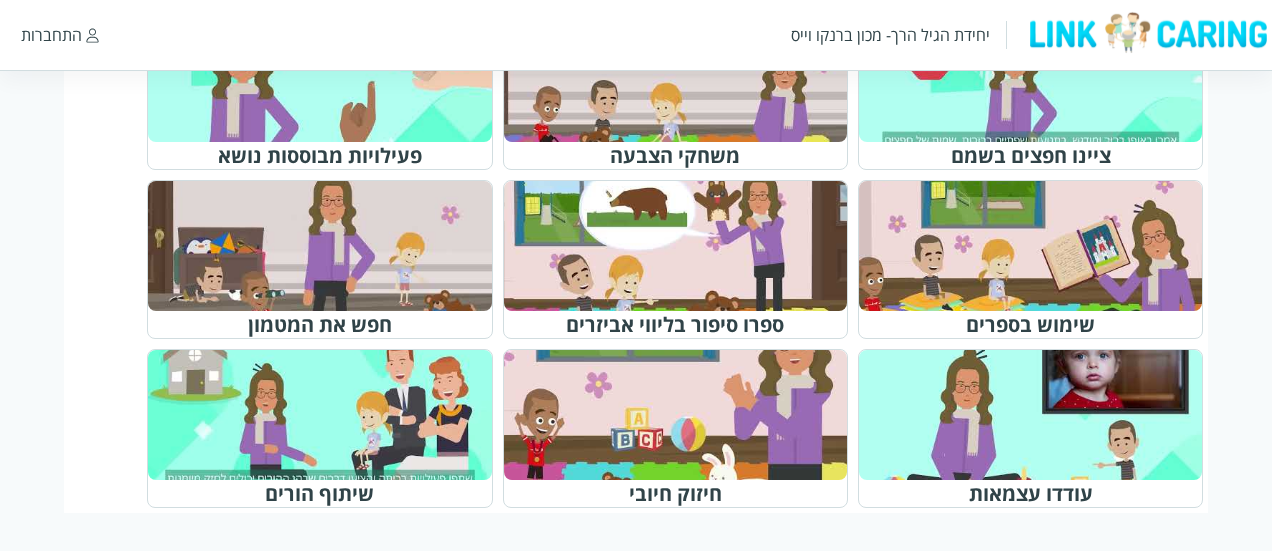 click at bounding box center [328, 246] 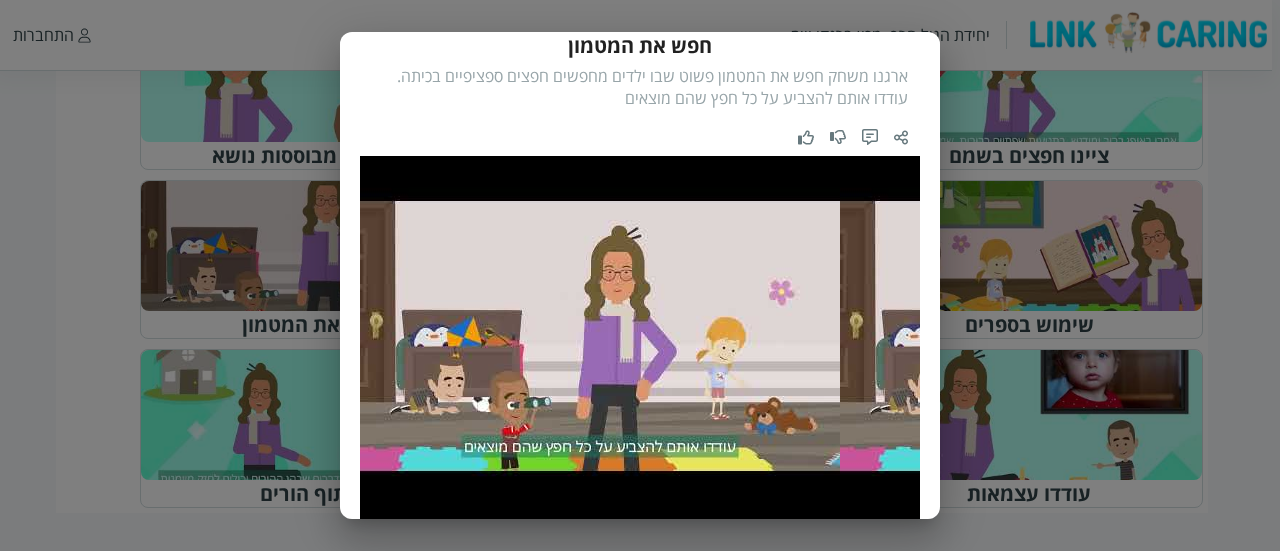 scroll, scrollTop: 100, scrollLeft: 0, axis: vertical 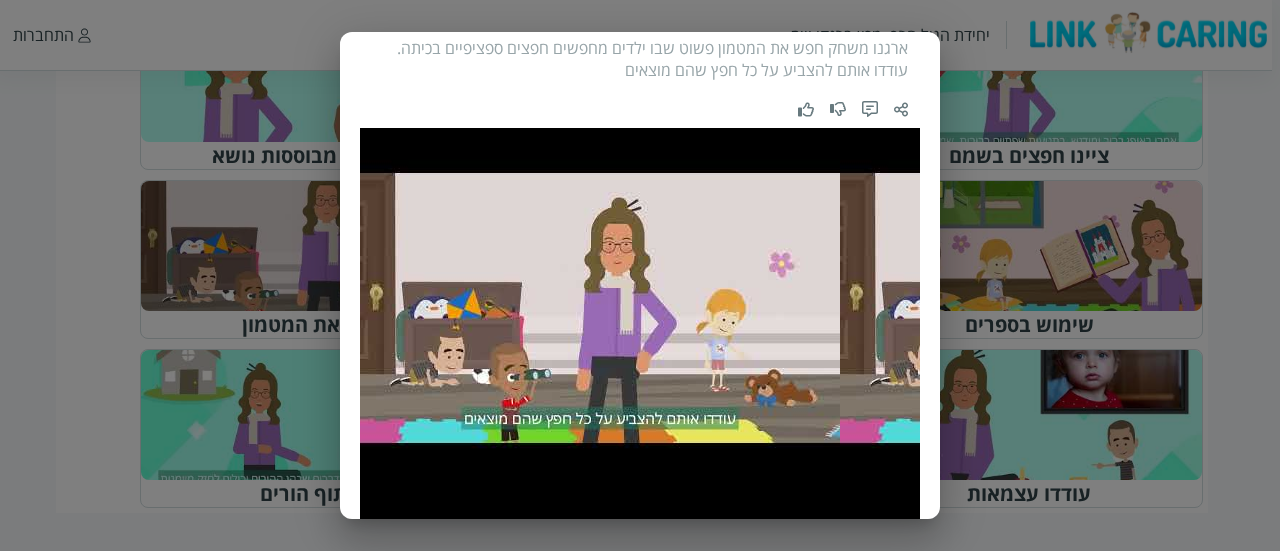 click on "הסרטון קודם 6 / 9 הסרטון הבא חפש את המטמון  ארגנו משחק חפש את המטמון פשוט שבו ילדים מחפשים חפצים ספציפיים בכיתה. עודדו אותם להצביע על כל חפץ שהם מוצאים" at bounding box center [640, 275] 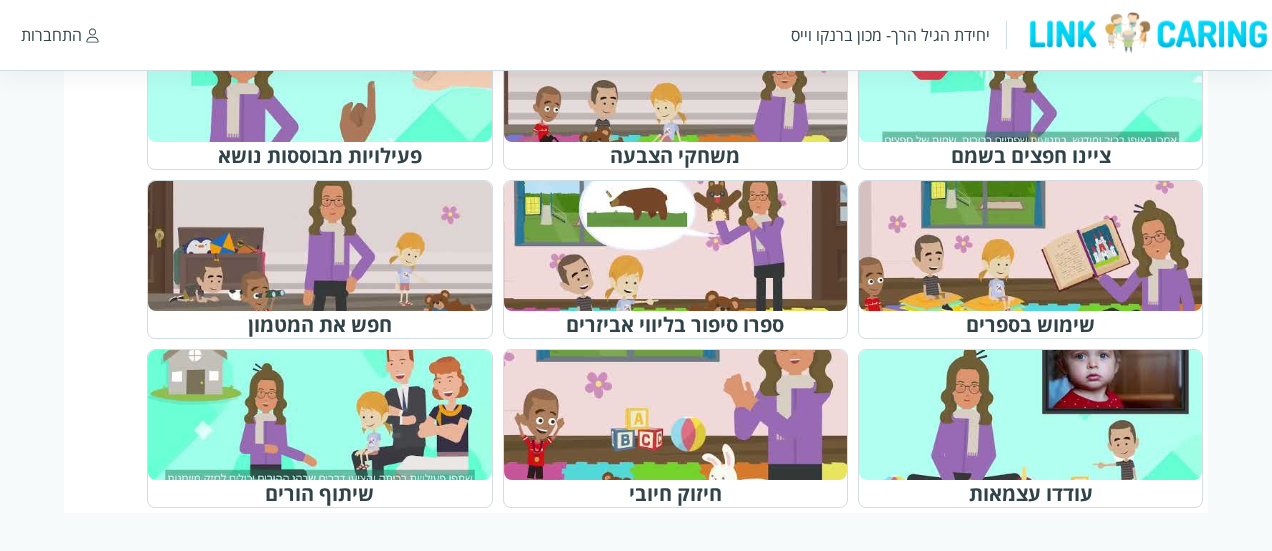 click at bounding box center [1039, 415] 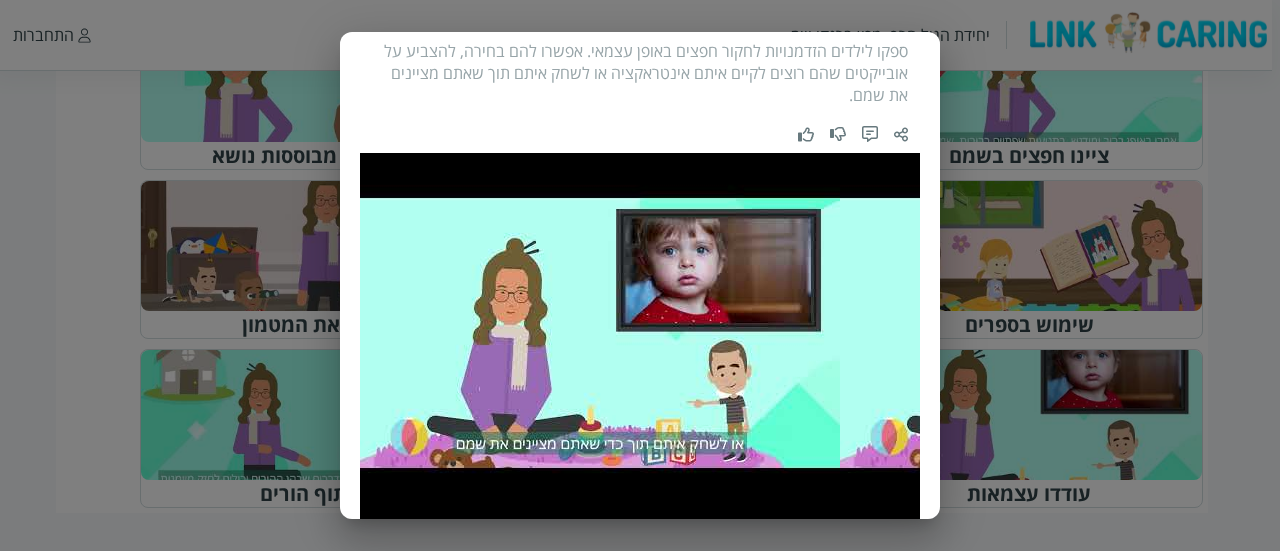 scroll, scrollTop: 200, scrollLeft: 0, axis: vertical 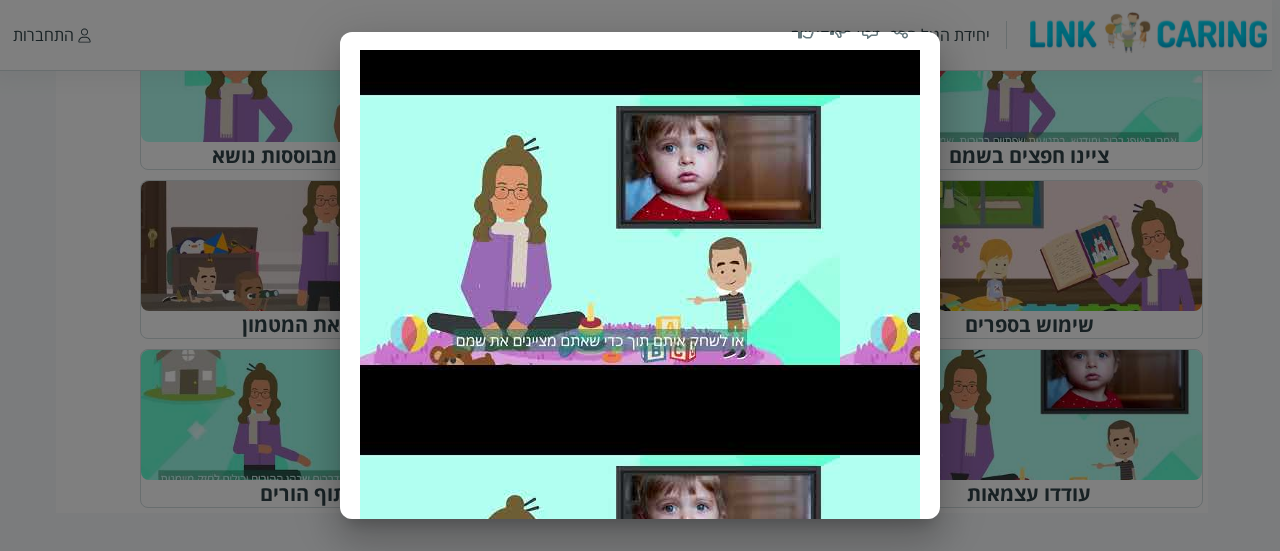 click on "הסרטון קודם 7 / 9 הסרטון הבא עודדו עצמאות  ספקו לילדים הזדמנויות לחקור חפצים באופן עצמאי. אפשרו להם בחירה, להצביע על אובייקטים שהם רוצים לקיים איתם אינטראקציה או לשחק איתם תוך שאתם מציינים את שמם." at bounding box center (640, 275) 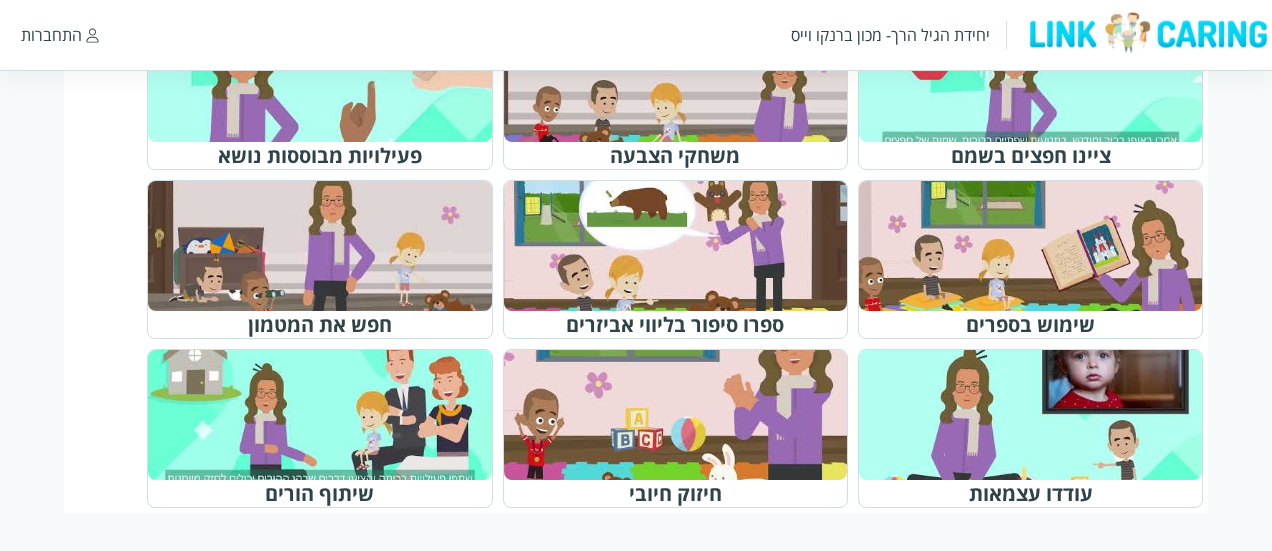 click at bounding box center [684, 415] 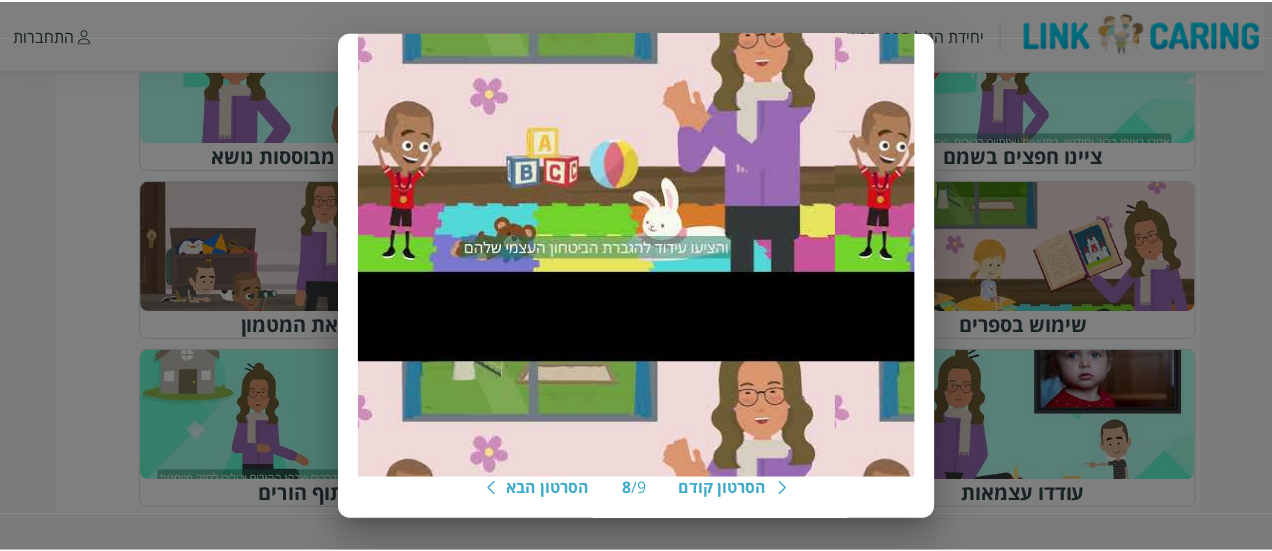 scroll, scrollTop: 0, scrollLeft: 0, axis: both 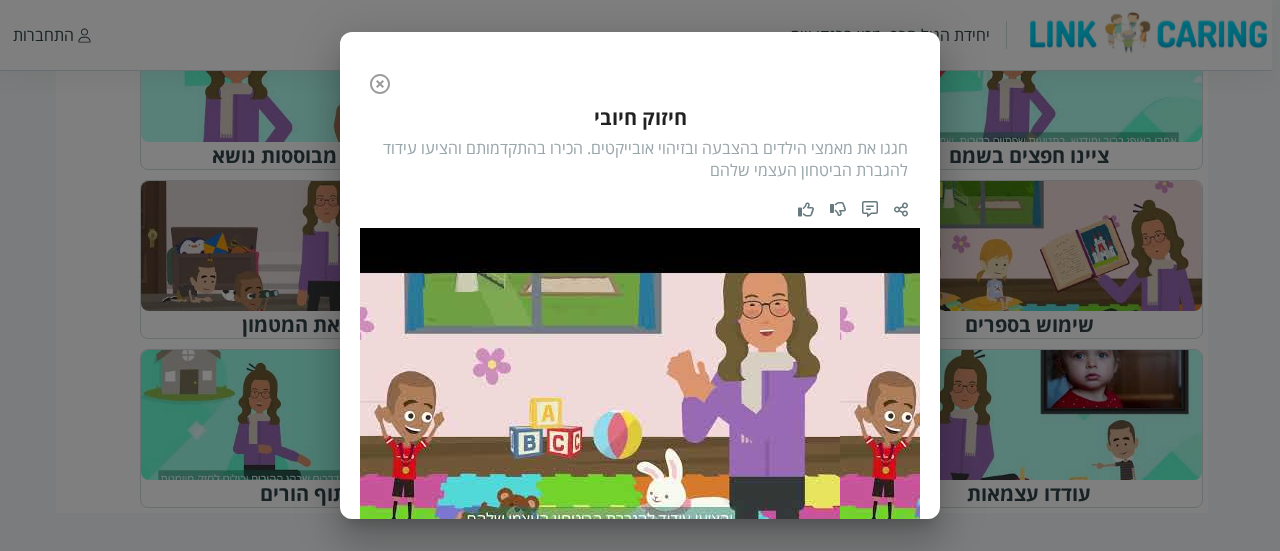click at bounding box center (380, 84) 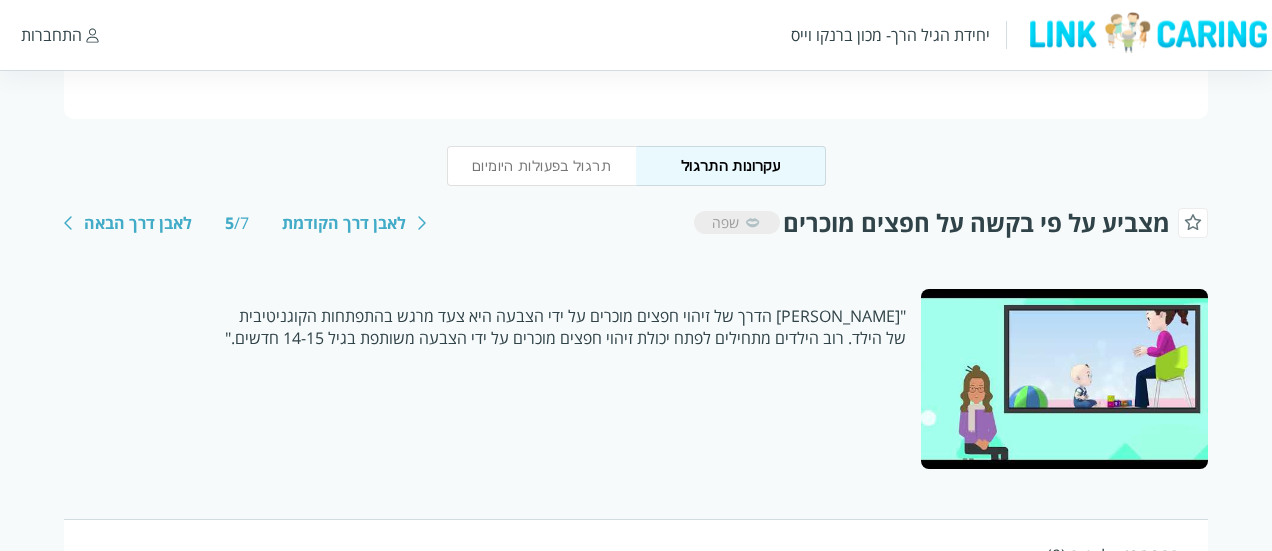 scroll, scrollTop: 249, scrollLeft: 0, axis: vertical 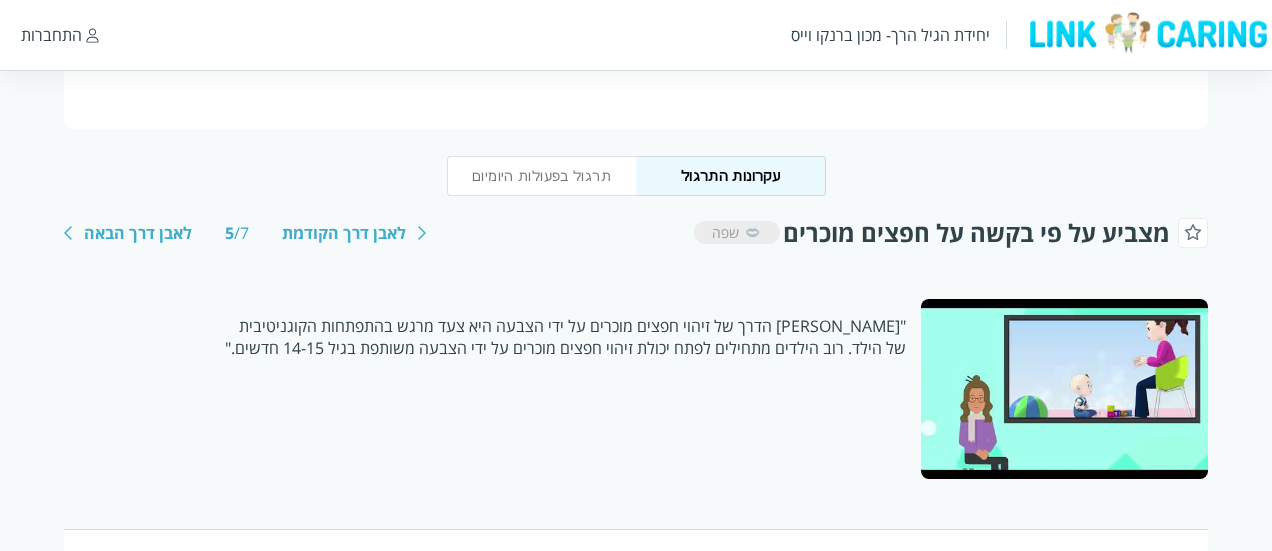 click on "לאבן דרך הבאה" at bounding box center [138, 233] 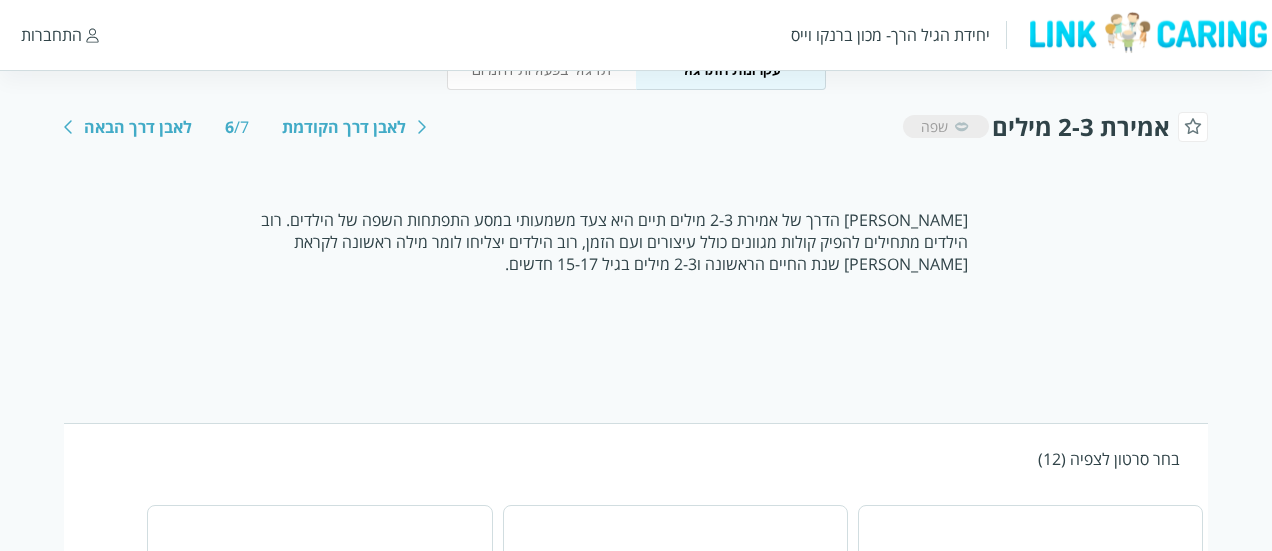 scroll, scrollTop: 400, scrollLeft: 0, axis: vertical 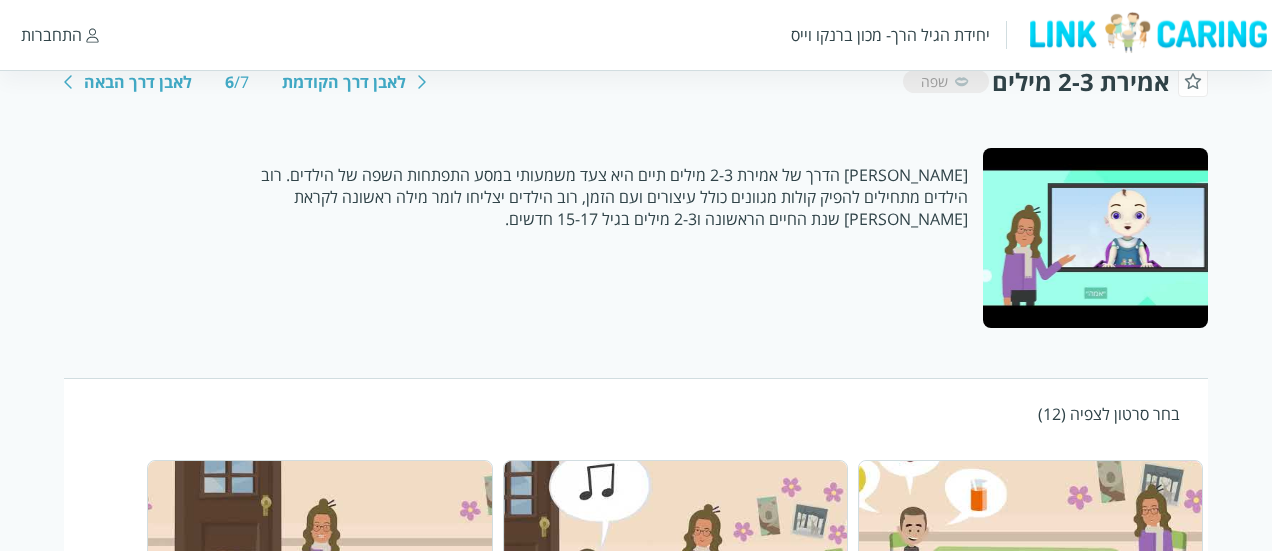 click at bounding box center (1095, 238) 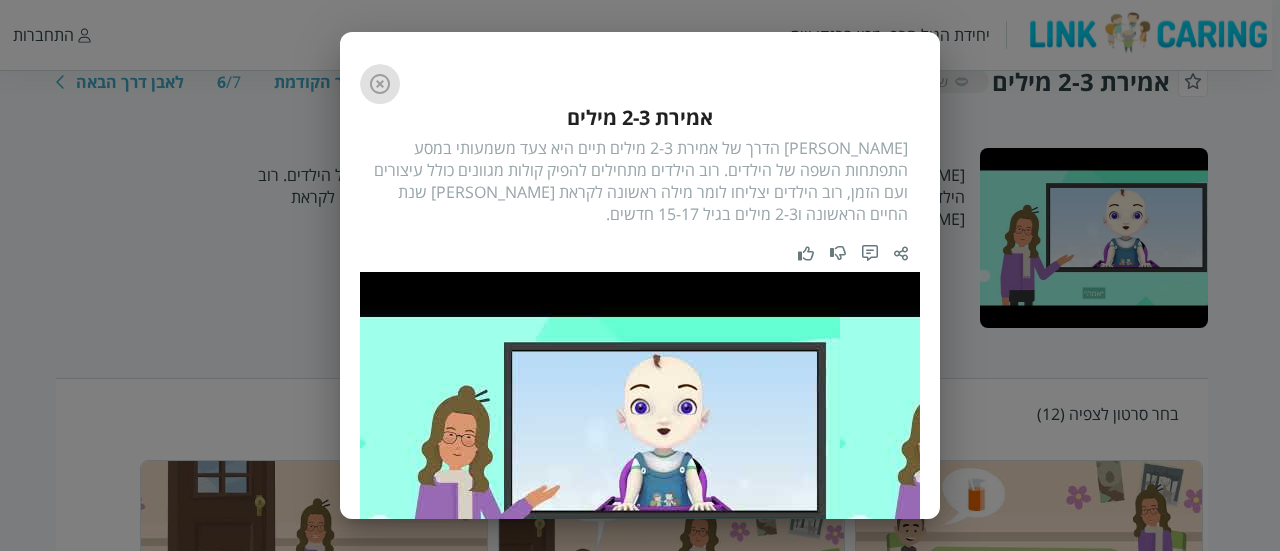 click 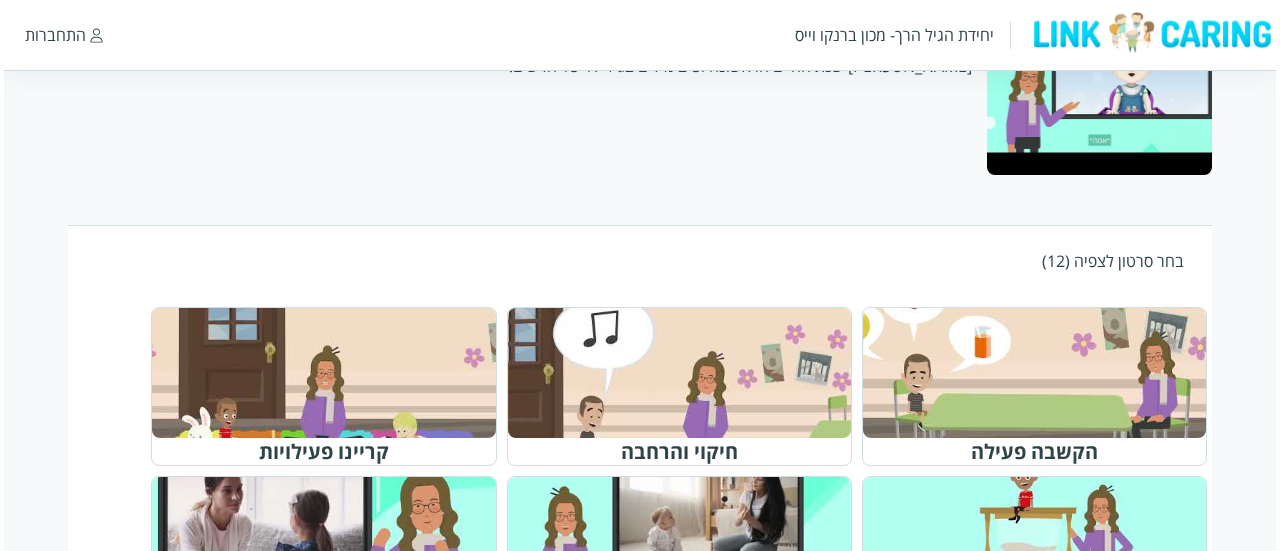 scroll, scrollTop: 700, scrollLeft: 0, axis: vertical 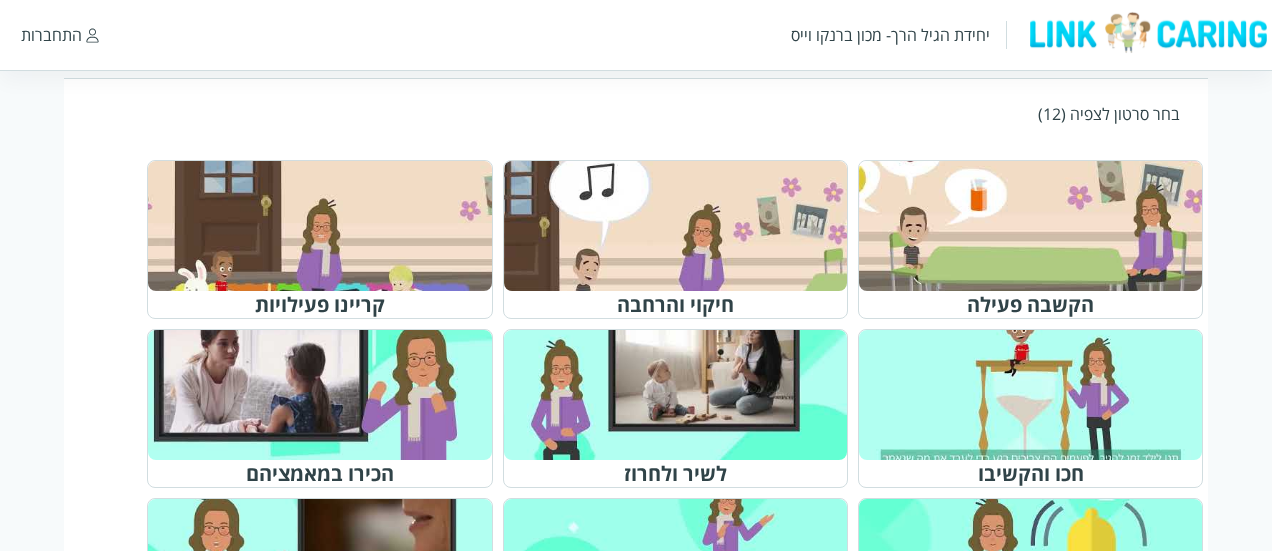 click at bounding box center [1039, 226] 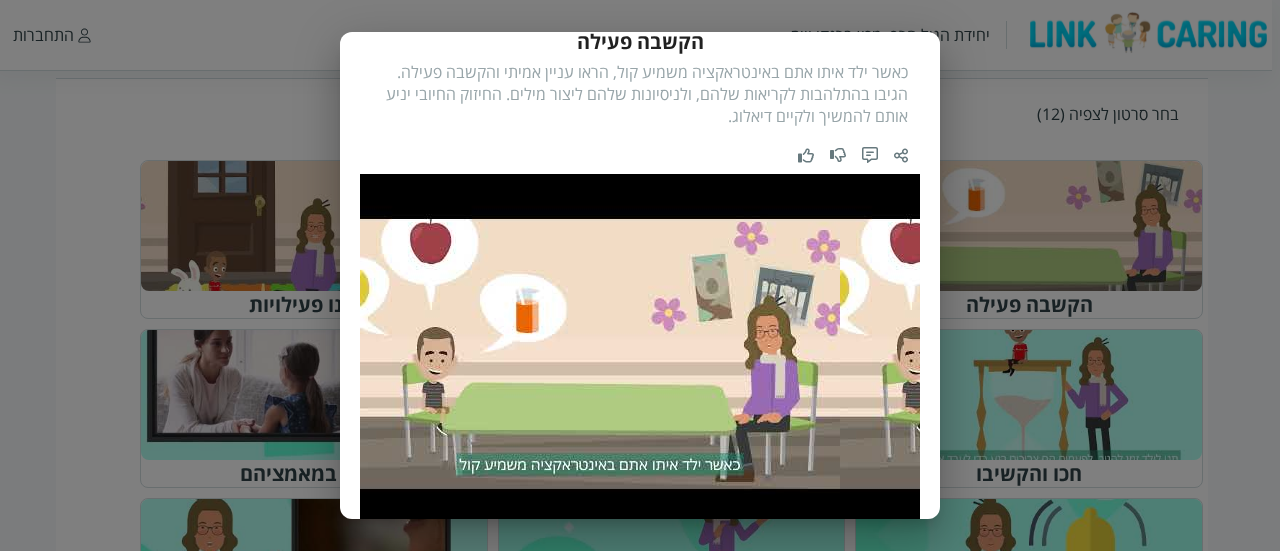scroll, scrollTop: 100, scrollLeft: 0, axis: vertical 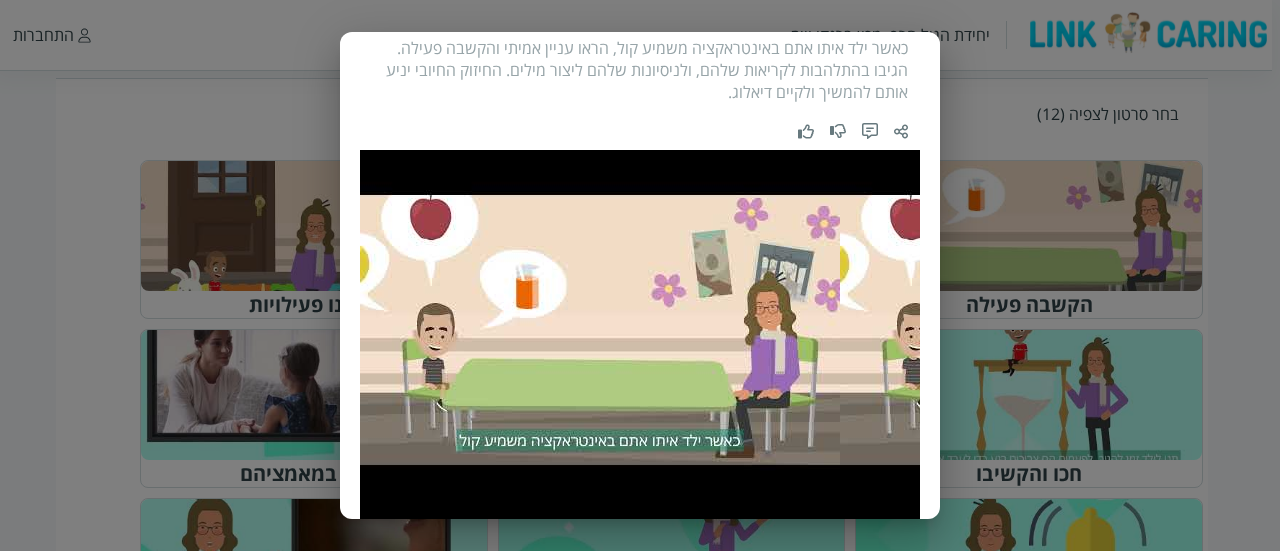 click on "הסרטון קודם 1 / 12 הסרטון הבא הקשבה פעילה  כאשר ילד איתו אתם באינטראקציה משמיע קול, הראו עניין אמיתי והקשבה פעילה. הגיבו בהתלהבות לקריאות שלהם, ולניסיונות שלהם ליצור מילים. החיזוק החיובי יניע אותם להמשיך ולקיים דיאלוג." at bounding box center [640, 275] 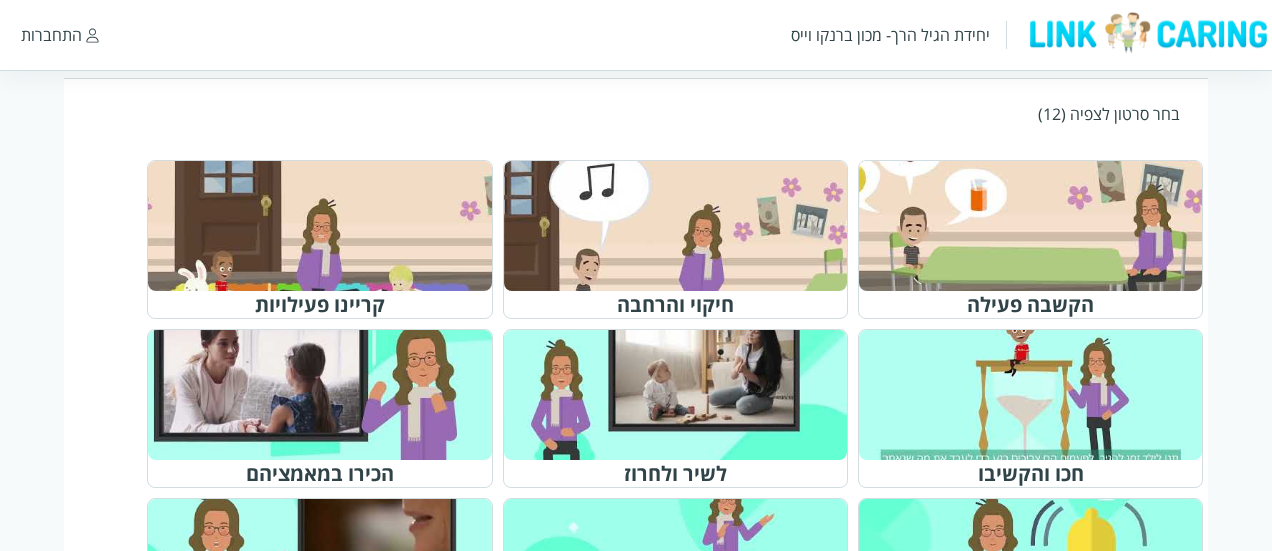 click at bounding box center [684, 226] 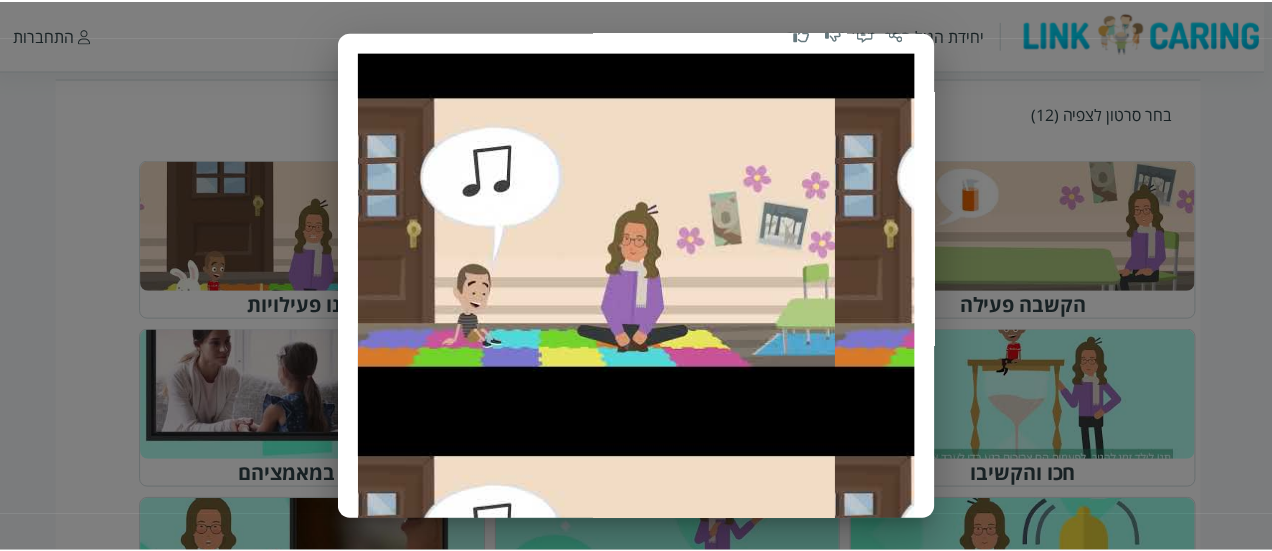 scroll, scrollTop: 200, scrollLeft: 0, axis: vertical 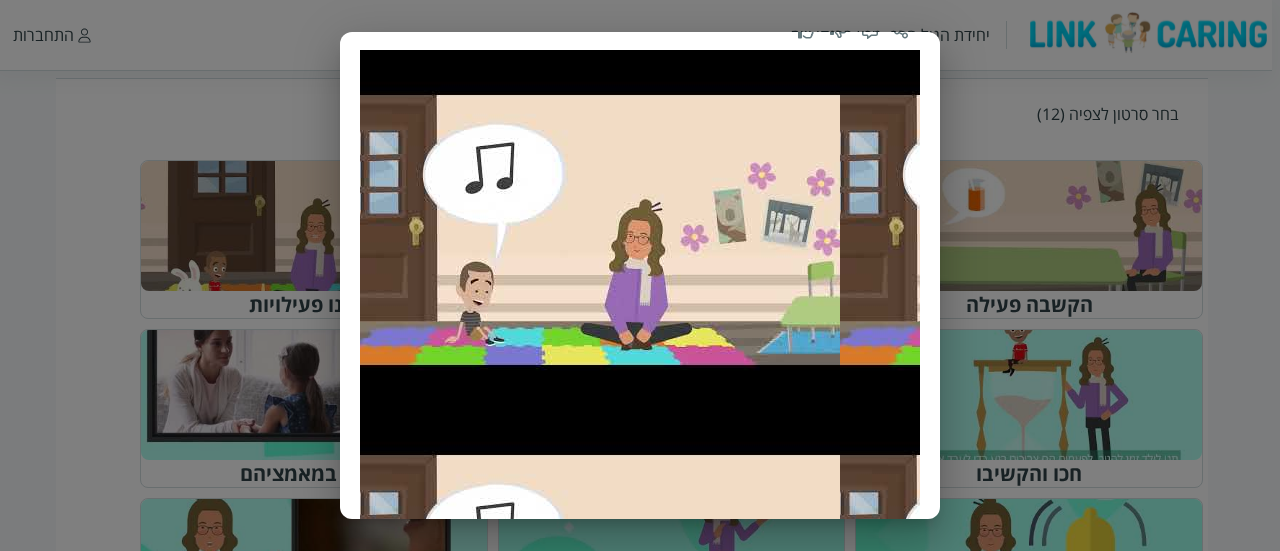 click on "הסרטון קודם 2 / 12 הסרטון הבא חיקוי והרחבה  כאשר הילד משמיע קולות, חקו את צליליו והוסיפו להם. לדוגמה, אם הם אומרים "ba", אתה יכול להגיב עם "ba-ba" או "בננה" תוך שאתם מציגים בננה. אינטראקציה זו מדגימה לילד את כוחה של התקשורת" at bounding box center (640, 275) 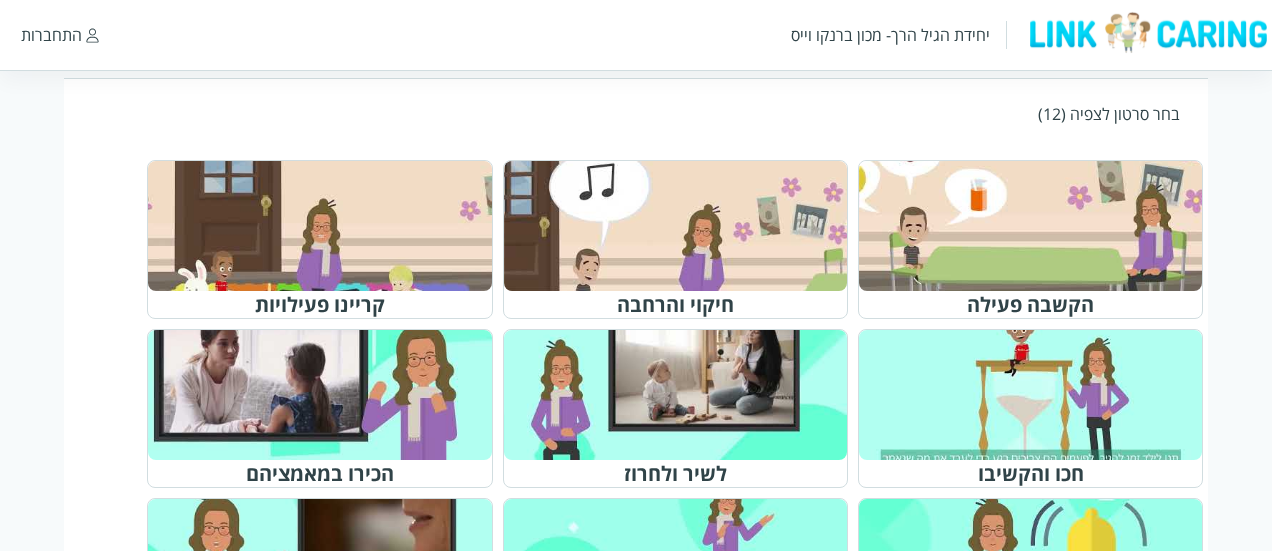 click at bounding box center (328, 226) 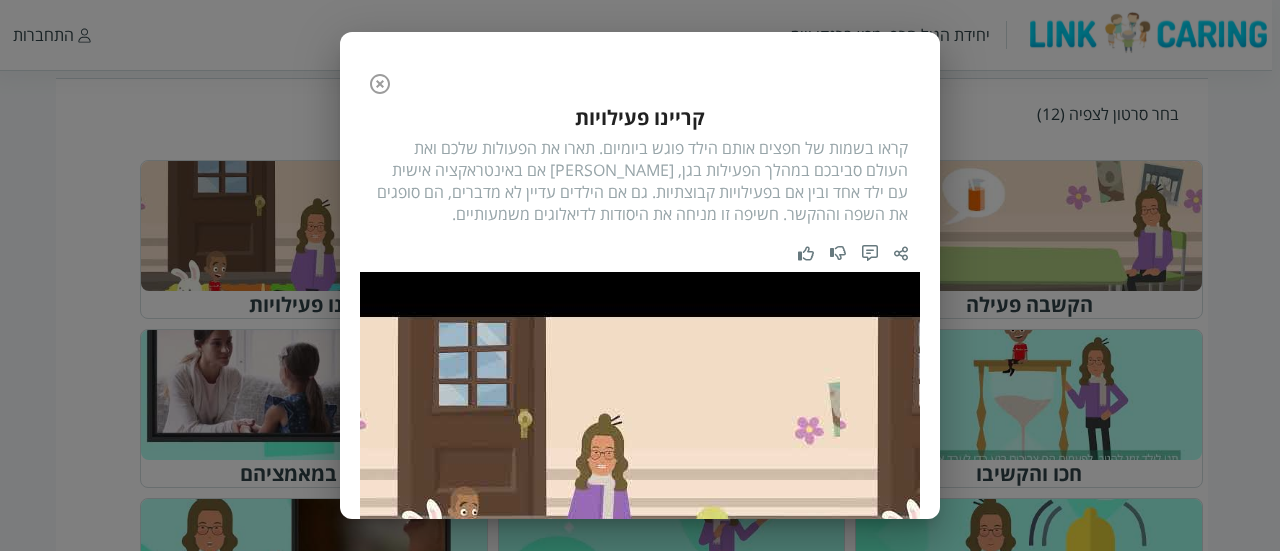 click at bounding box center (380, 84) 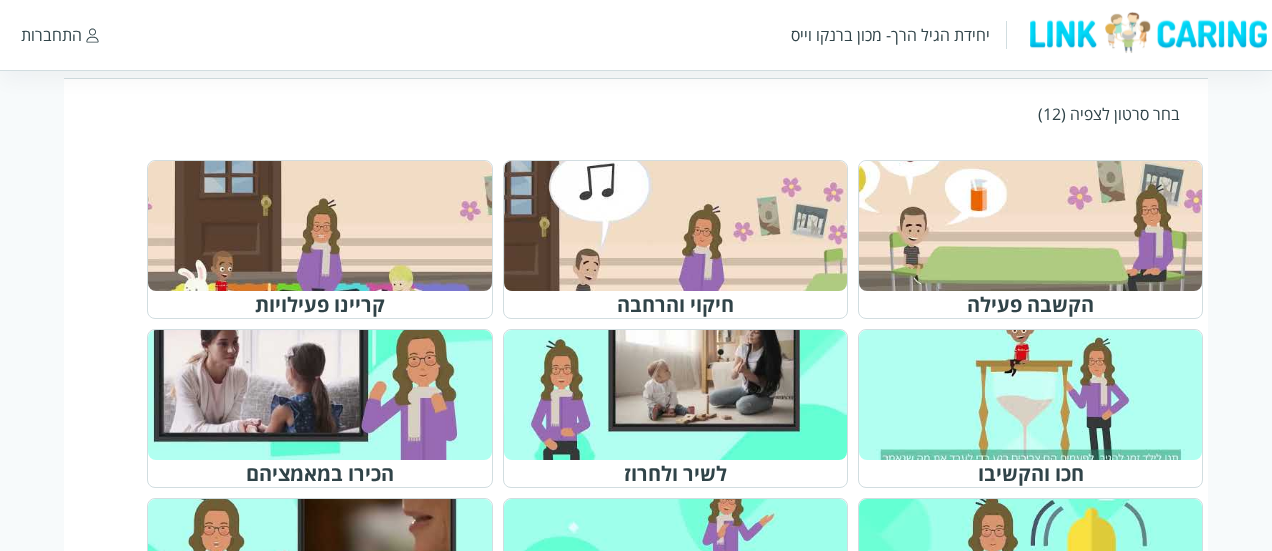 click at bounding box center [1039, 395] 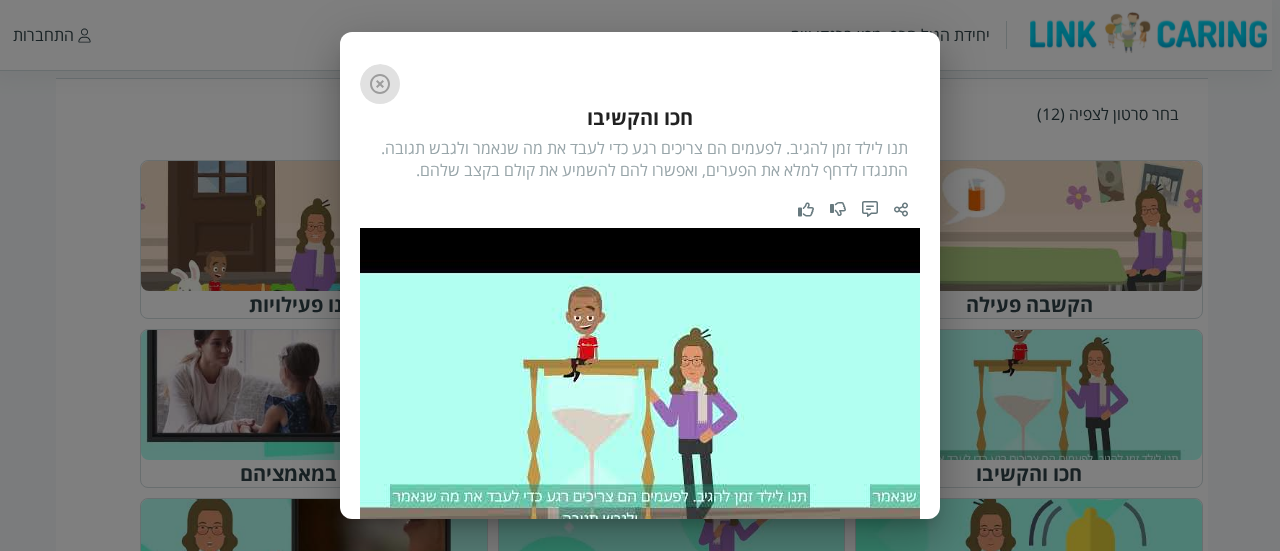 click 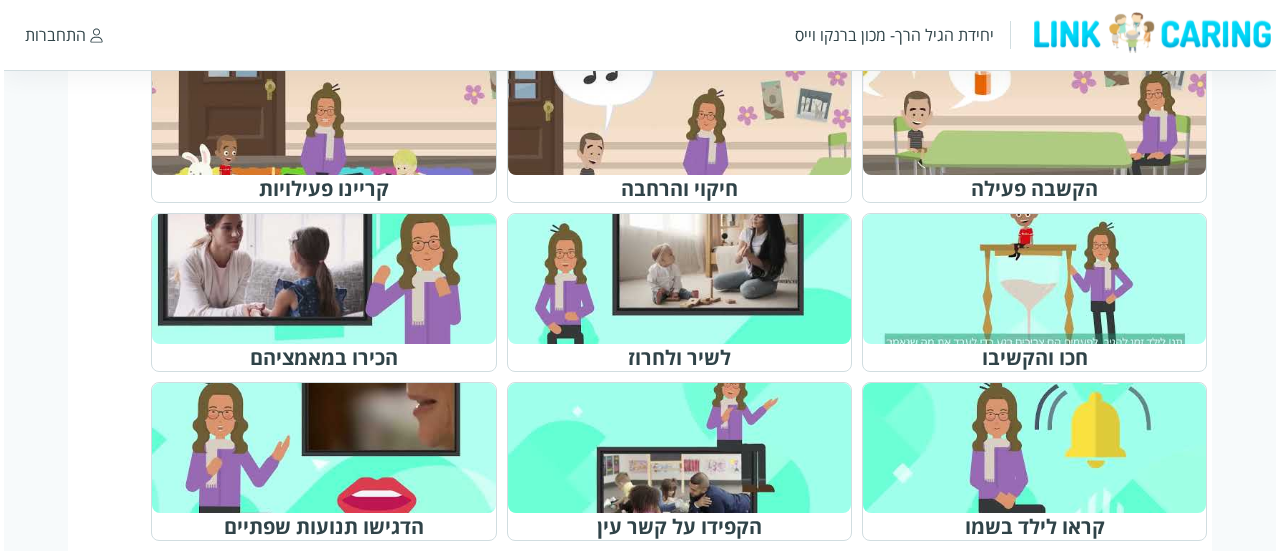 scroll, scrollTop: 900, scrollLeft: 0, axis: vertical 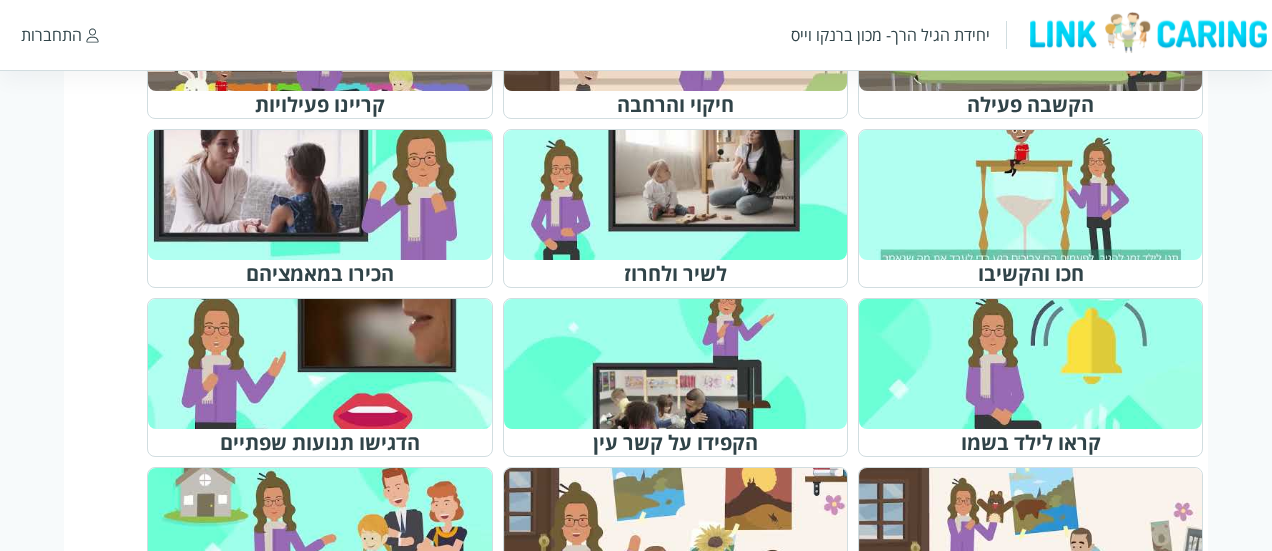 click at bounding box center [684, 195] 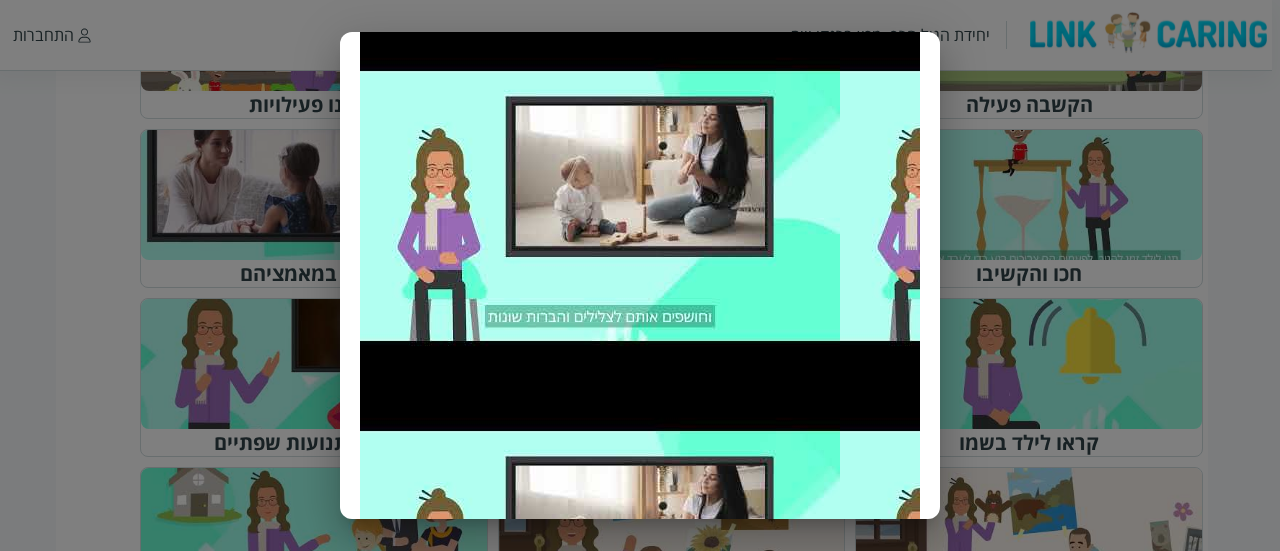 scroll, scrollTop: 172, scrollLeft: 0, axis: vertical 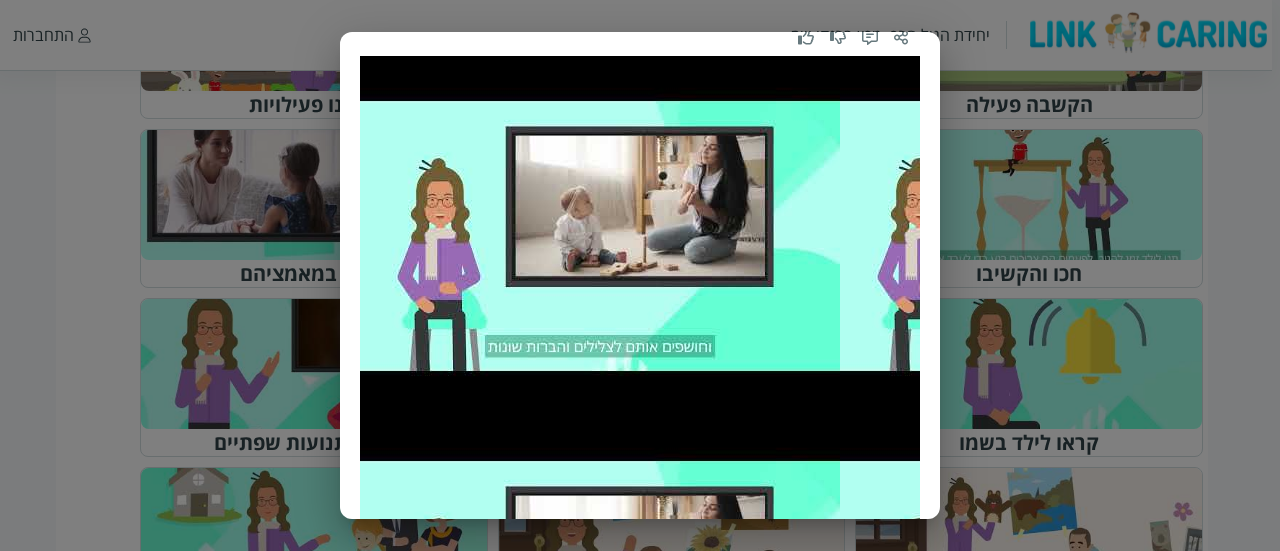 click on "הסרטון קודם 5 / 12 הסרטון הבא לשיר ולחרוז  שירים בעלי תבניות חוזרות וקצביות  לוכדים את תשומת הלב של הילדים, וחושפים אותם לצלילים והברות שונות המסייעים להתפתחות השפה." at bounding box center (640, 275) 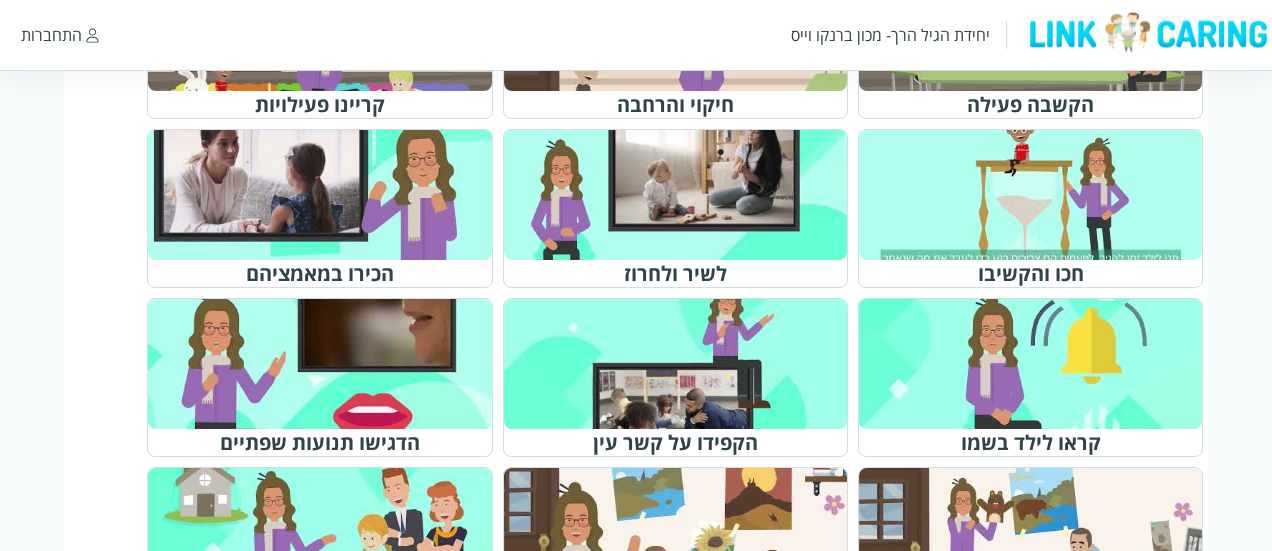 click at bounding box center (328, 195) 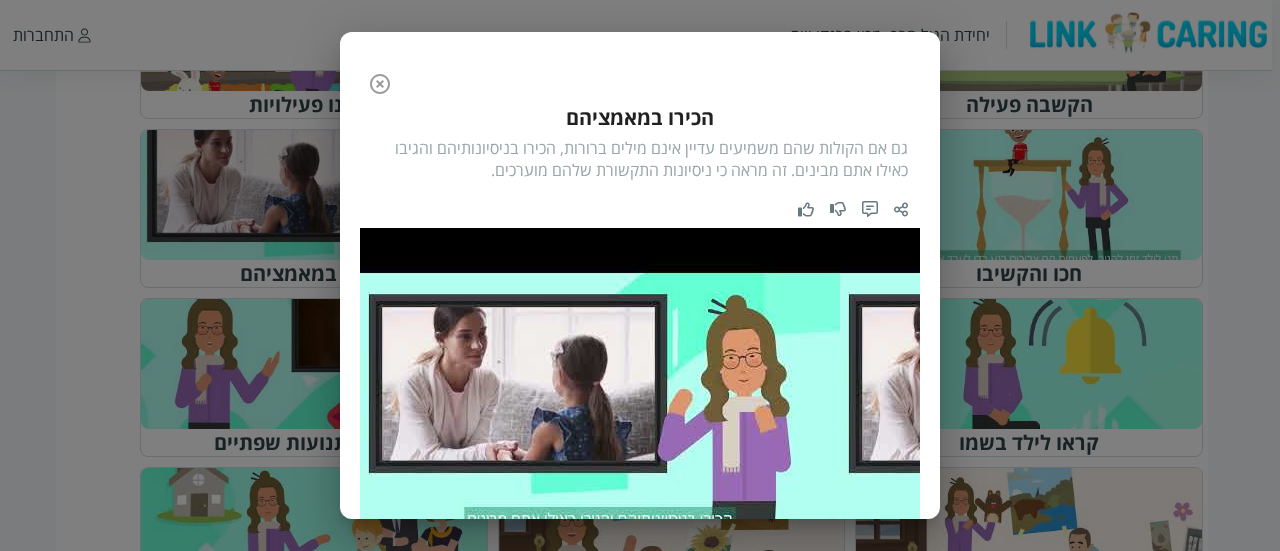 click 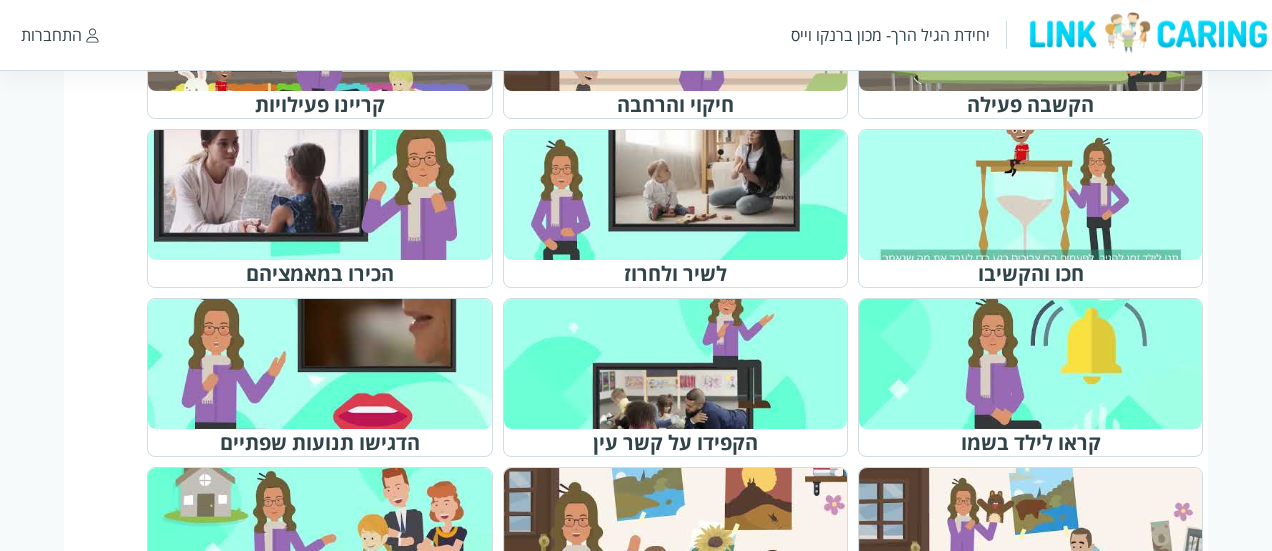 drag, startPoint x: 54, startPoint y: 212, endPoint x: 80, endPoint y: 239, distance: 37.48333 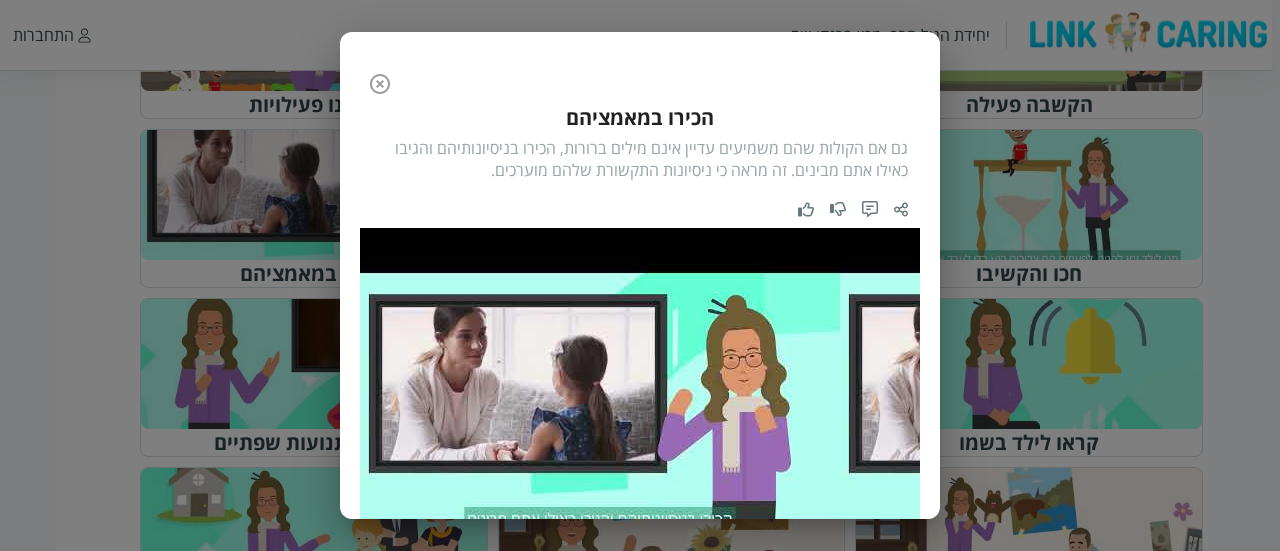 click 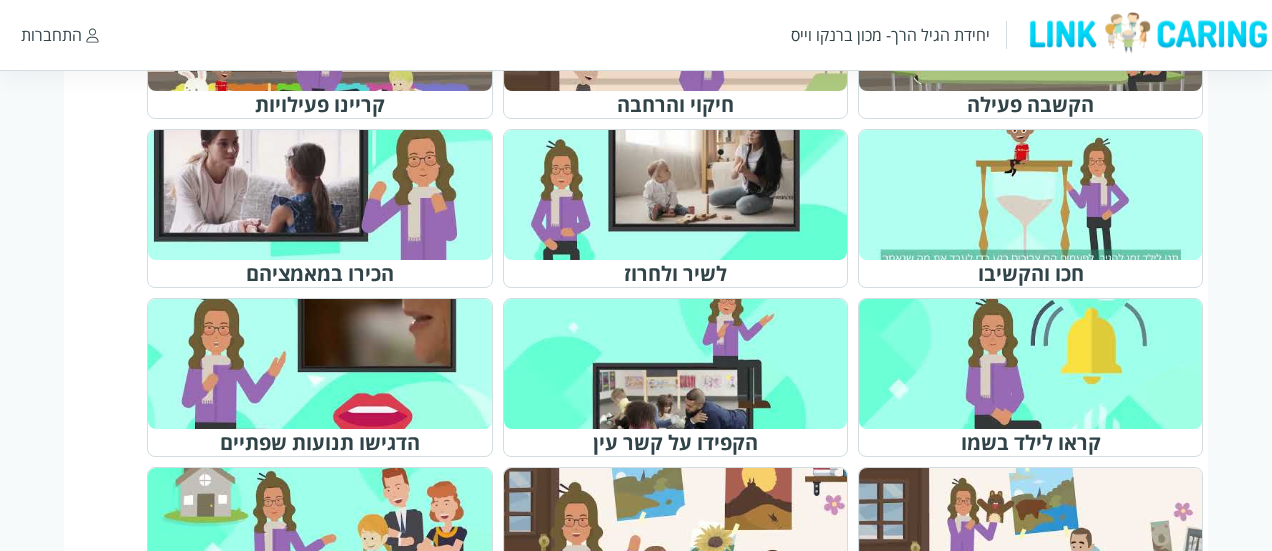 click at bounding box center [1039, 364] 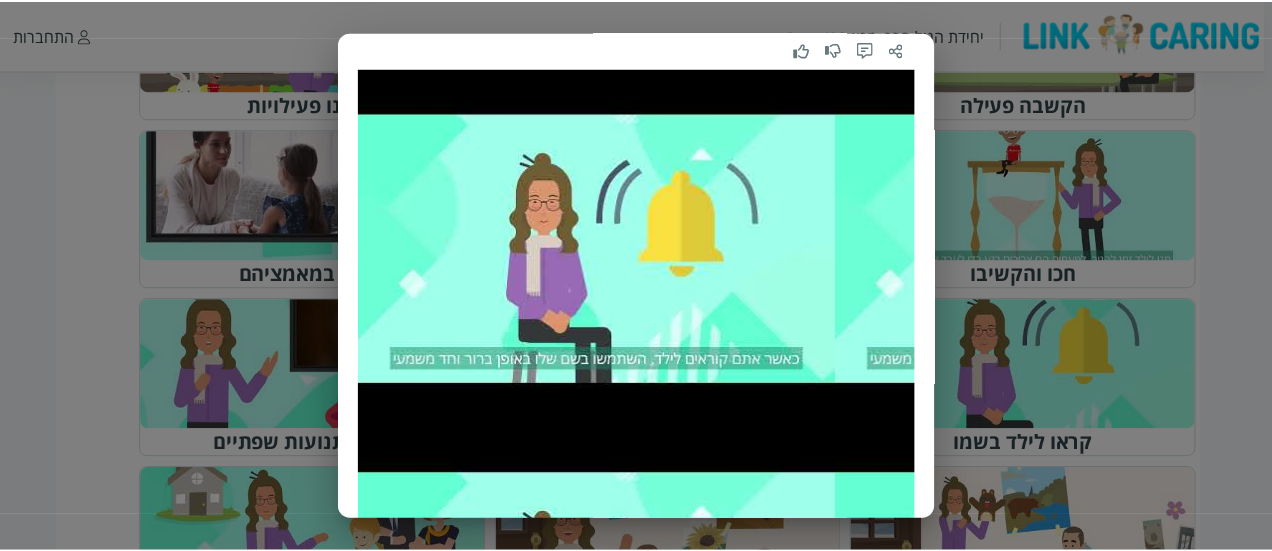 scroll, scrollTop: 200, scrollLeft: 0, axis: vertical 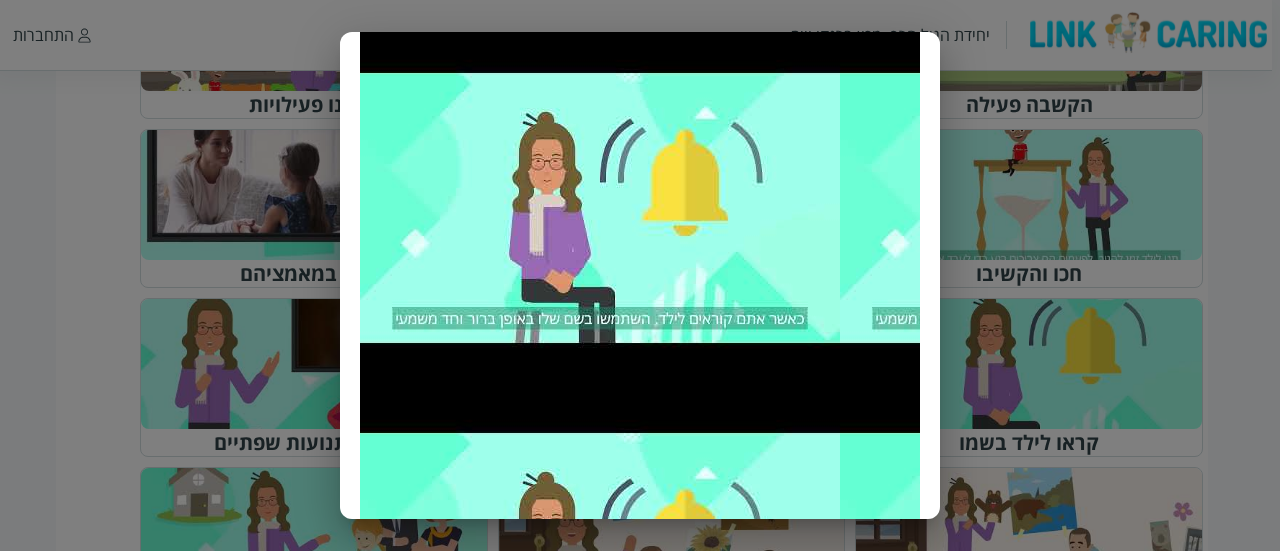 click on "הסרטון קודם 7 / 12 הסרטון הבא קראו לילד בשמו  כאשר אתם קוראים לילד, השתמשו בשם [PERSON_NAME] באופן ברור וחד משמעי. זה יעזור לו ללמוד את שמו ואת הקשר [PERSON_NAME] שמו לבין עצמו." at bounding box center (640, 275) 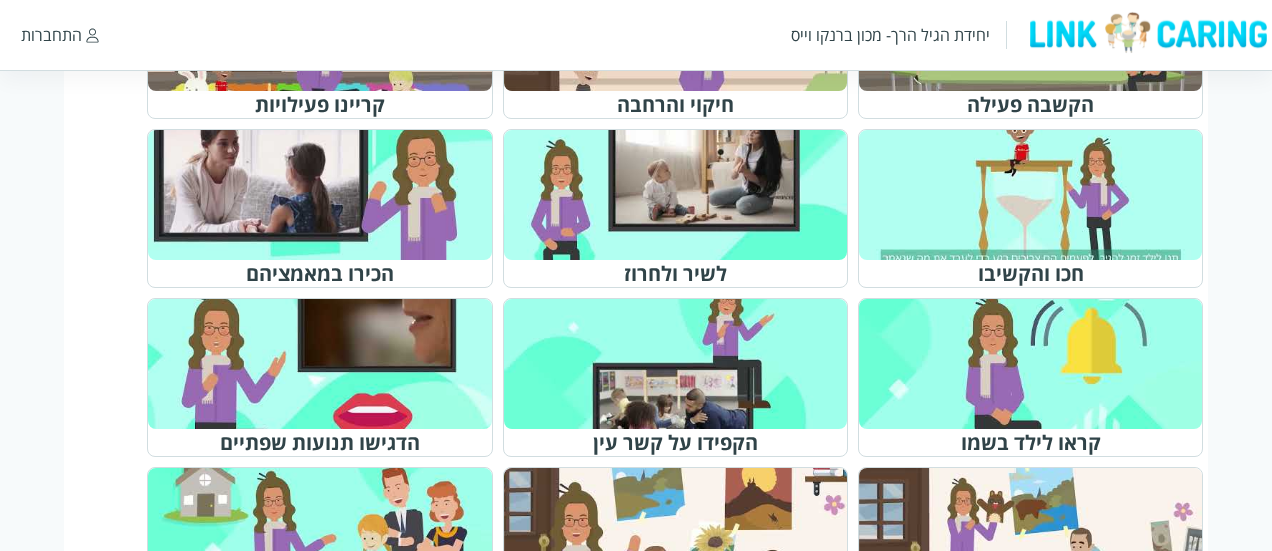 click at bounding box center (684, 364) 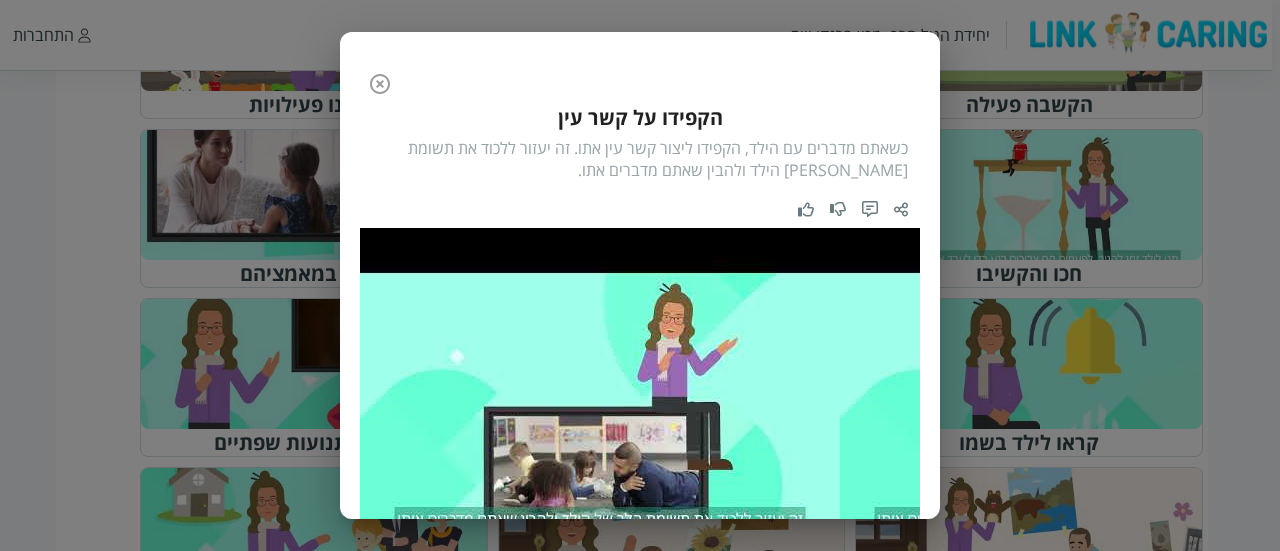 click 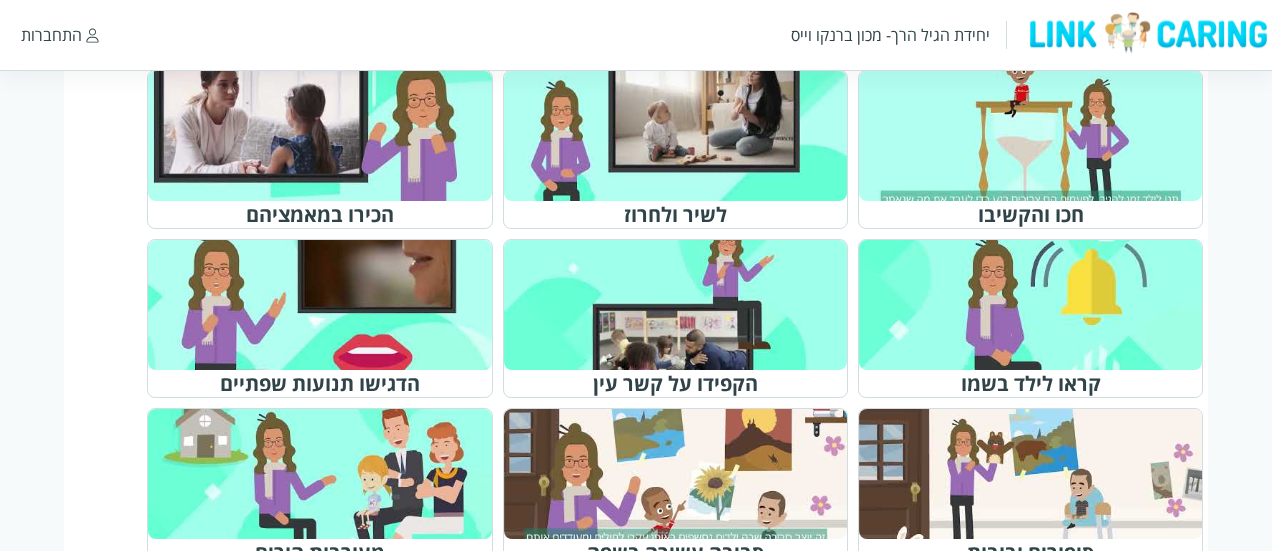 scroll, scrollTop: 1000, scrollLeft: 0, axis: vertical 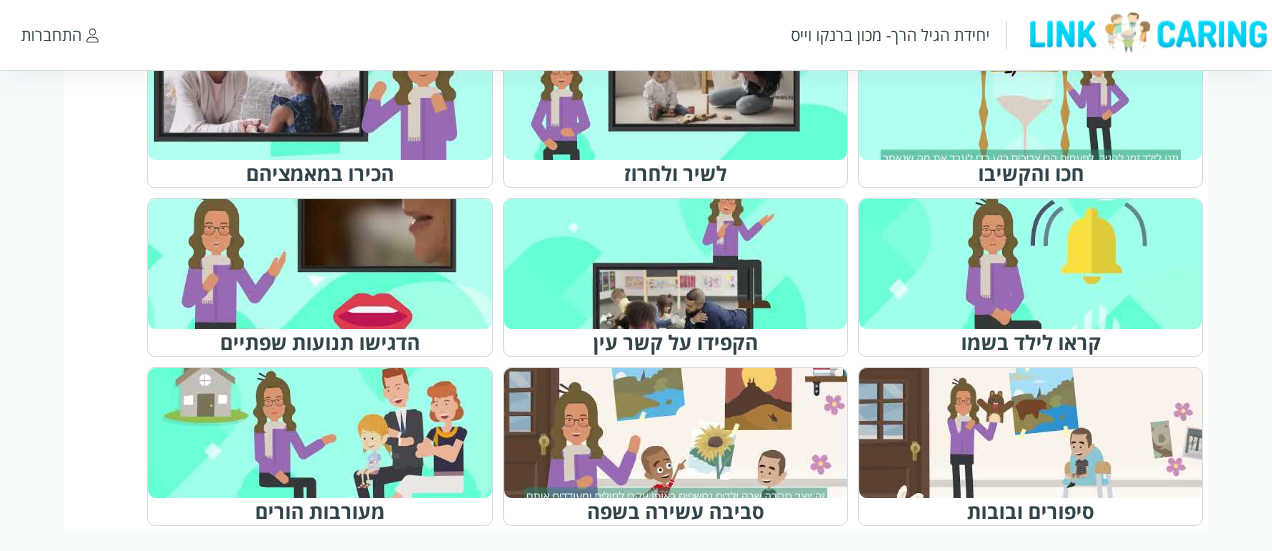 click at bounding box center (328, 264) 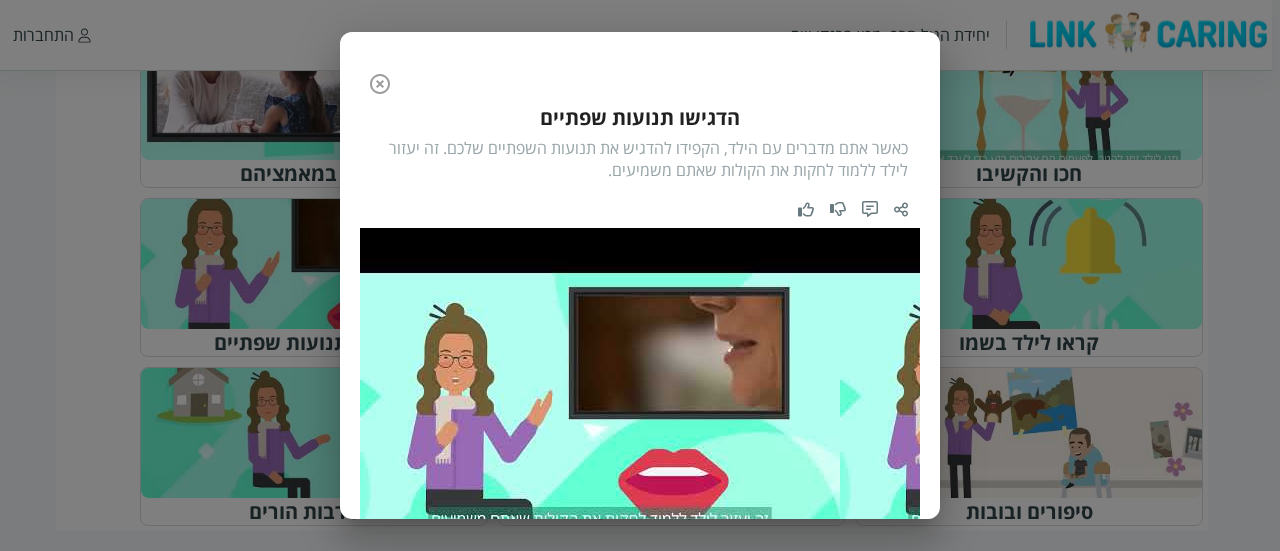 click 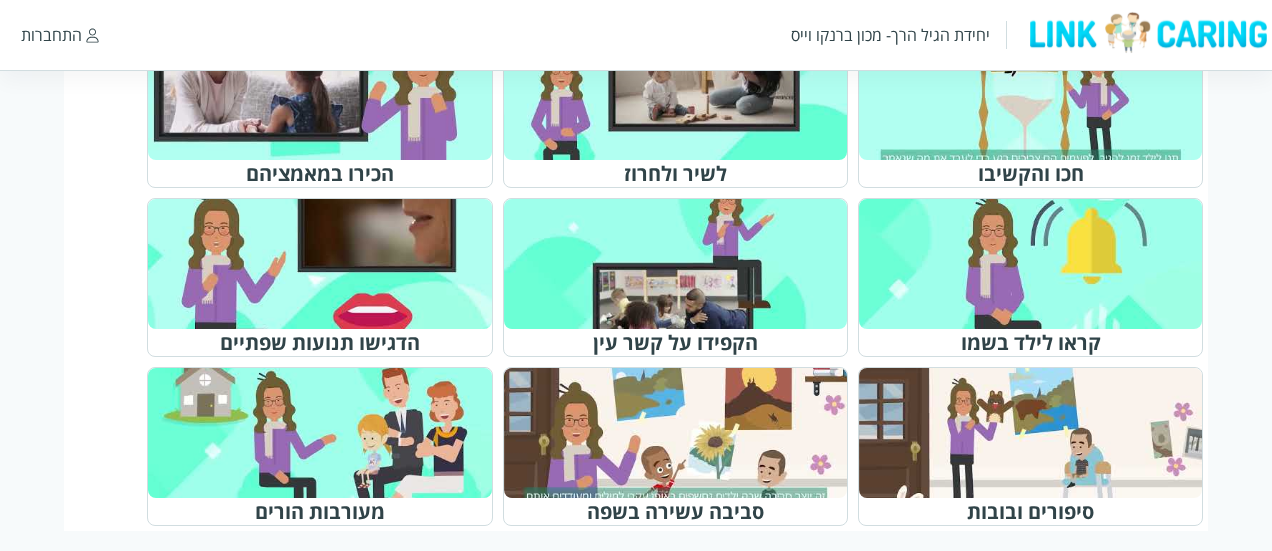 click at bounding box center (328, 264) 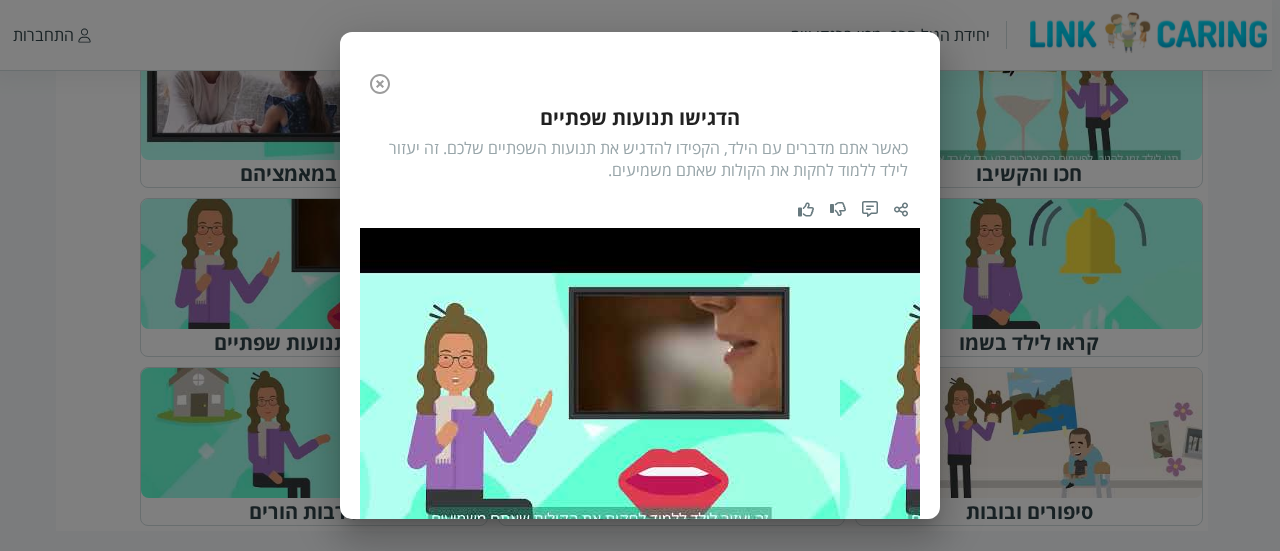 click 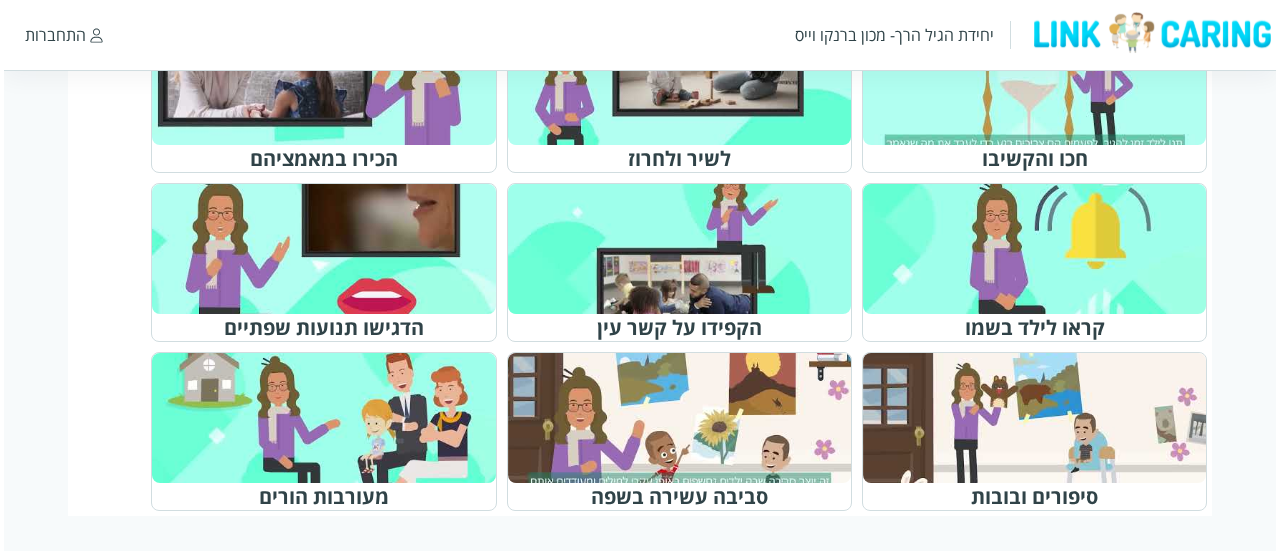 scroll, scrollTop: 1018, scrollLeft: 0, axis: vertical 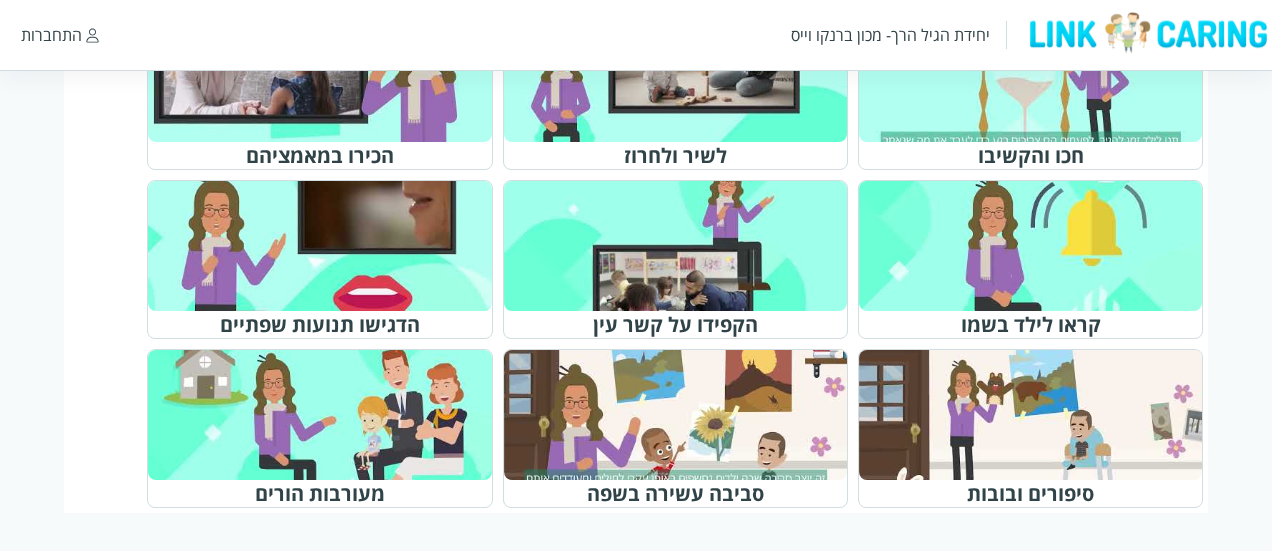 click at bounding box center [1039, 415] 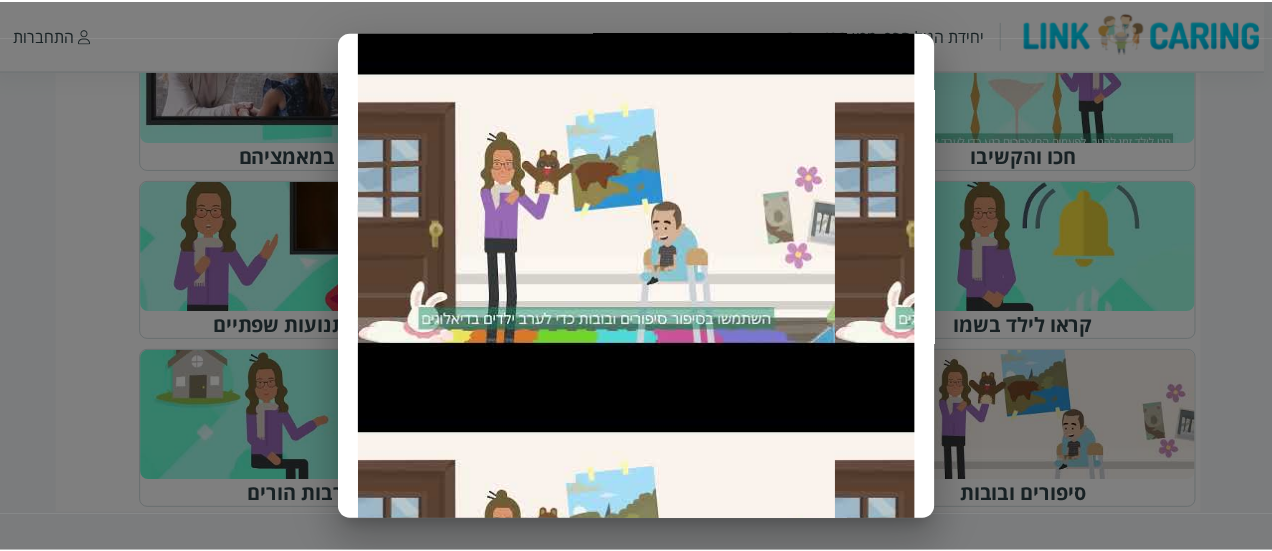 scroll, scrollTop: 0, scrollLeft: 0, axis: both 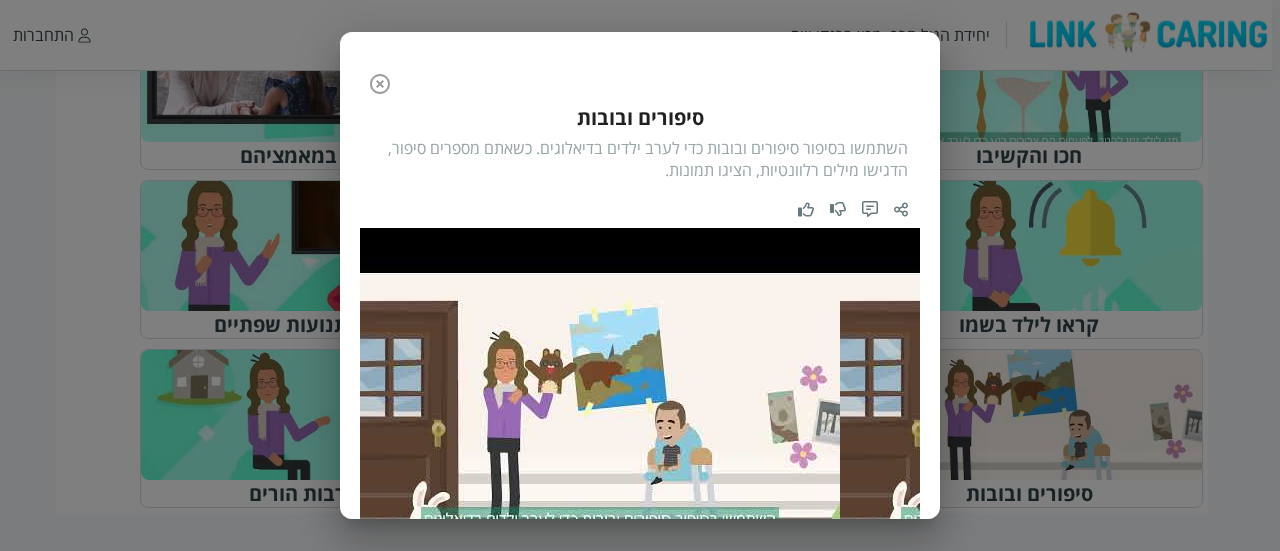 click 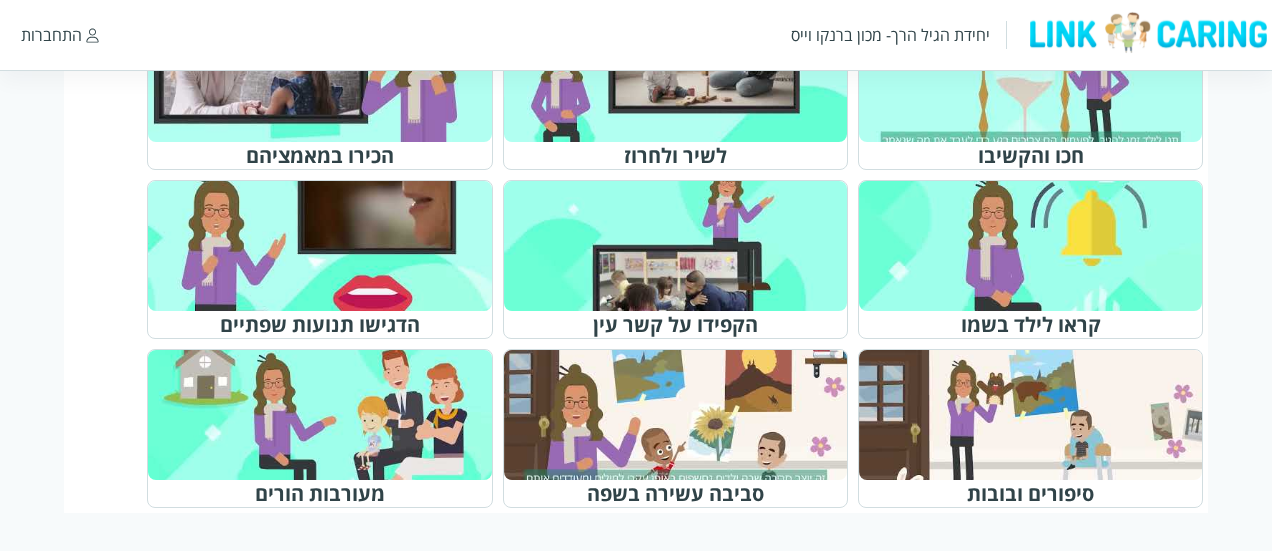 click at bounding box center [684, 415] 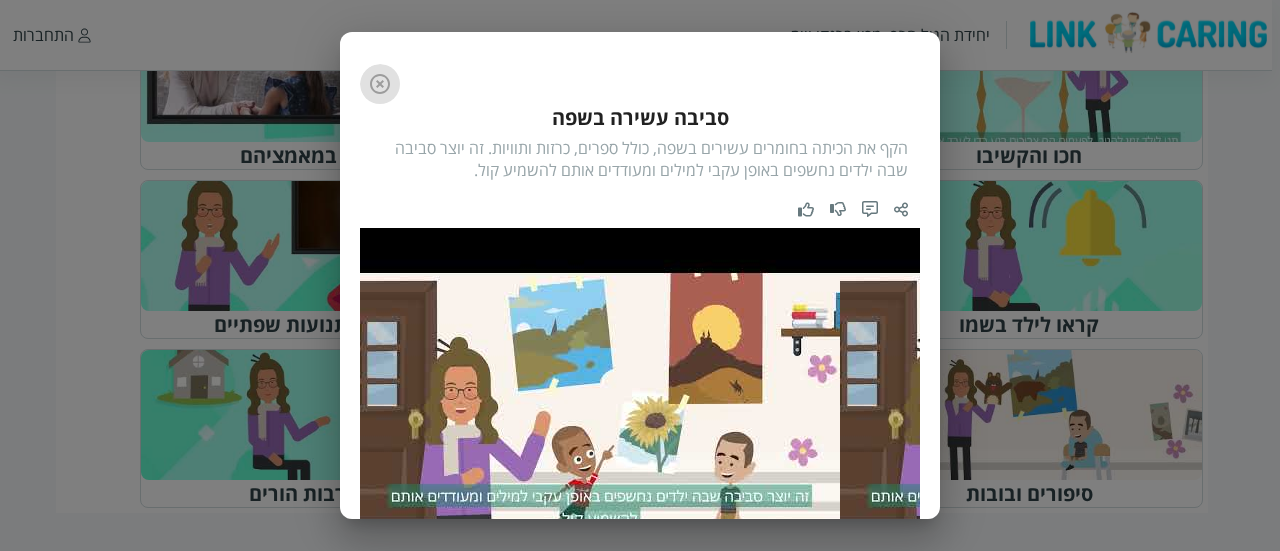 drag, startPoint x: 388, startPoint y: 81, endPoint x: 408, endPoint y: 90, distance: 21.931713 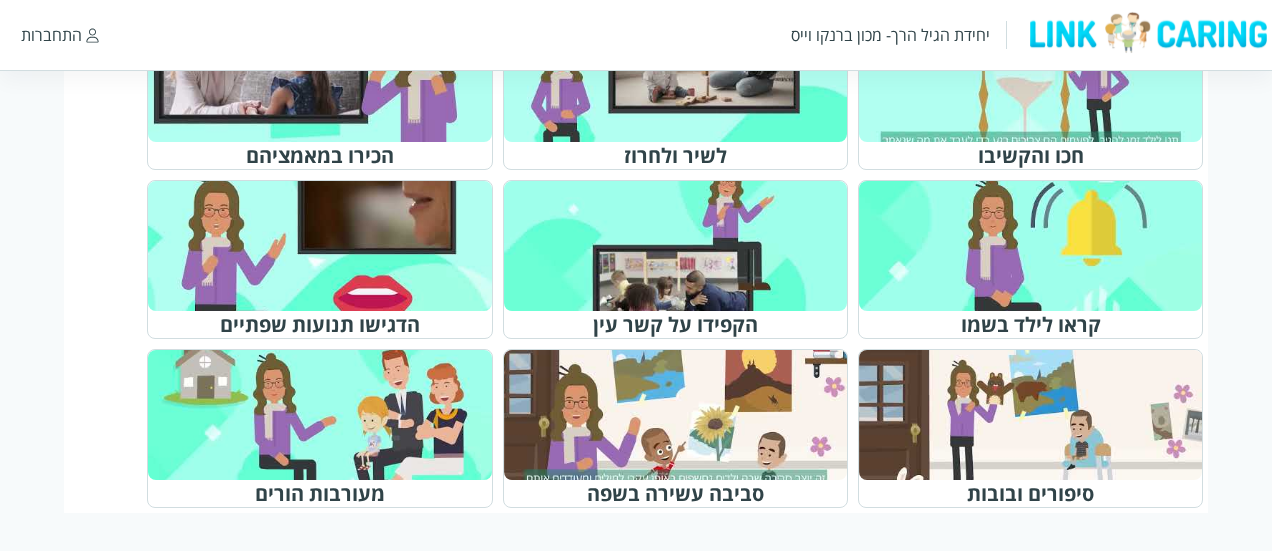 click at bounding box center [328, 415] 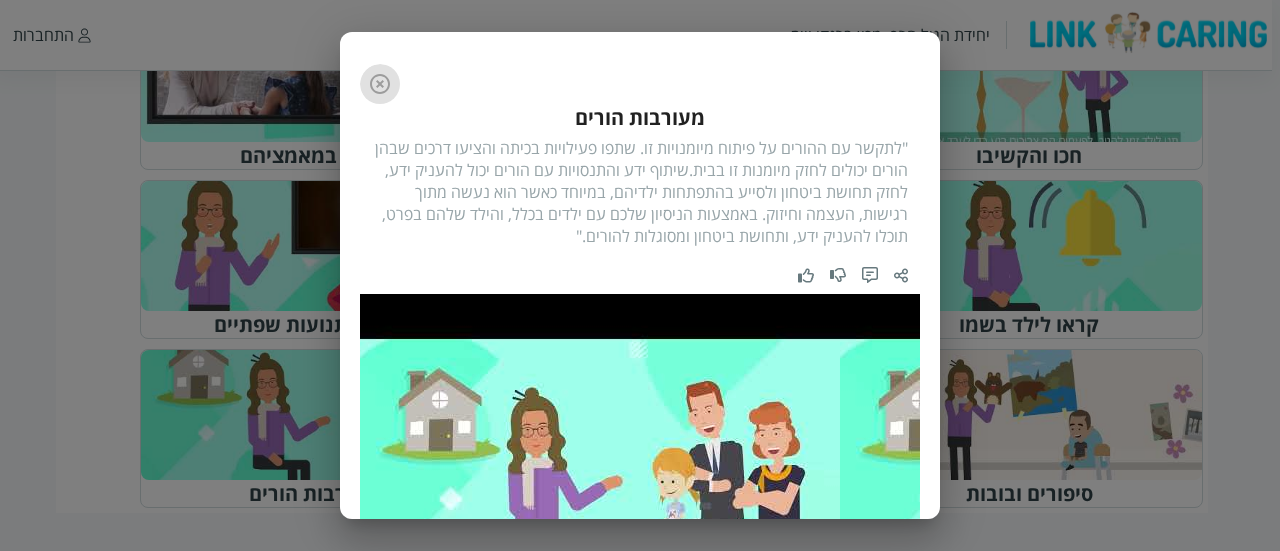 click 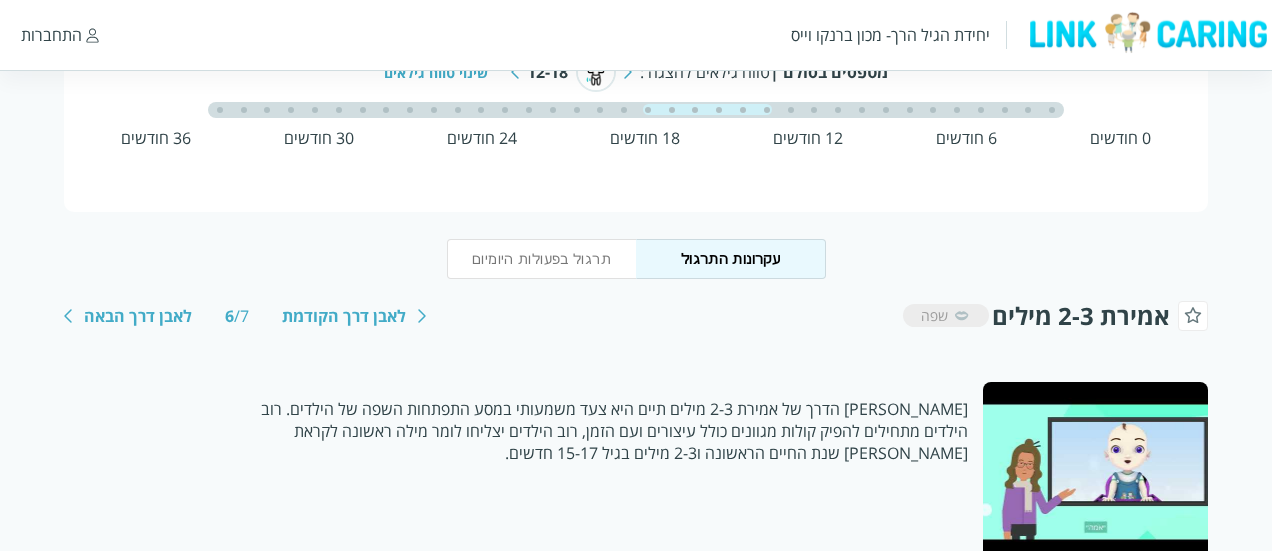 scroll, scrollTop: 0, scrollLeft: 0, axis: both 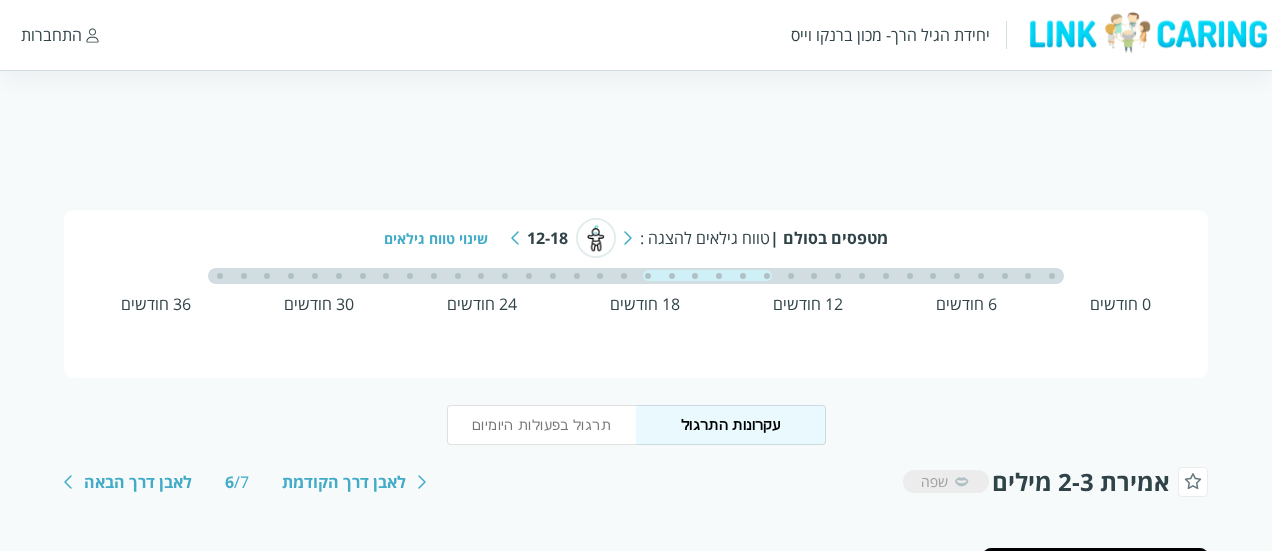click on "לאבן דרך הבאה" at bounding box center [138, 482] 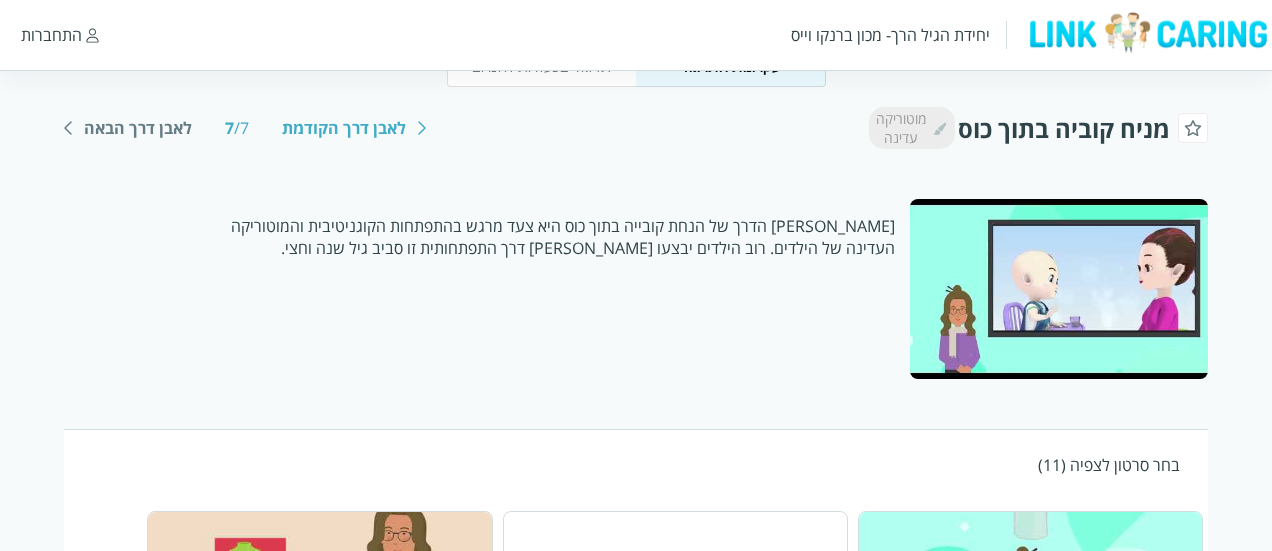 scroll, scrollTop: 400, scrollLeft: 0, axis: vertical 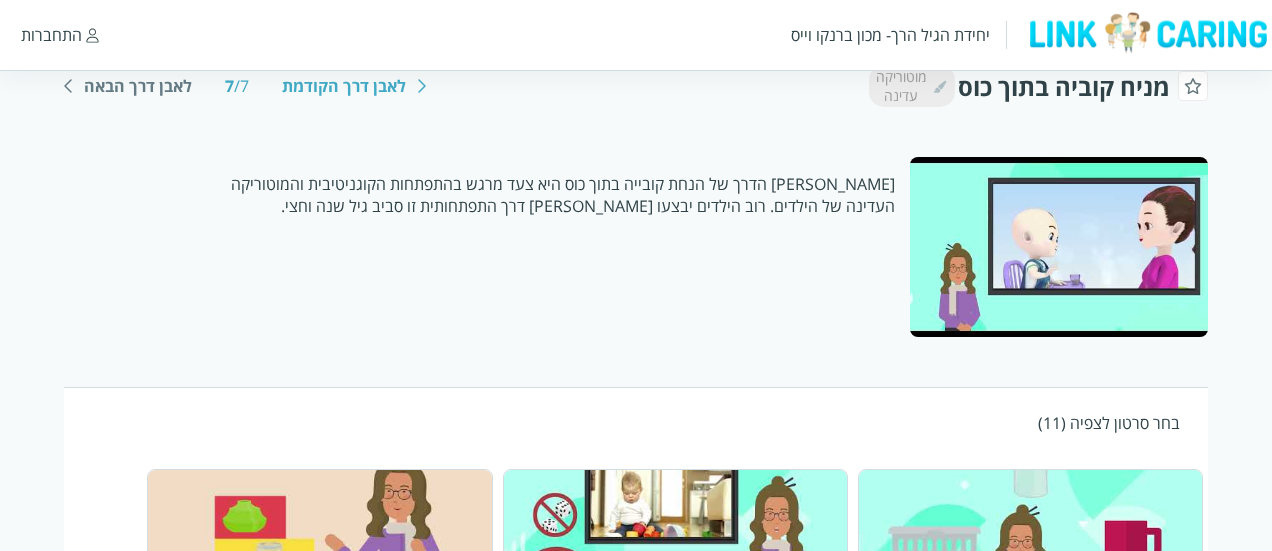click at bounding box center (1059, 247) 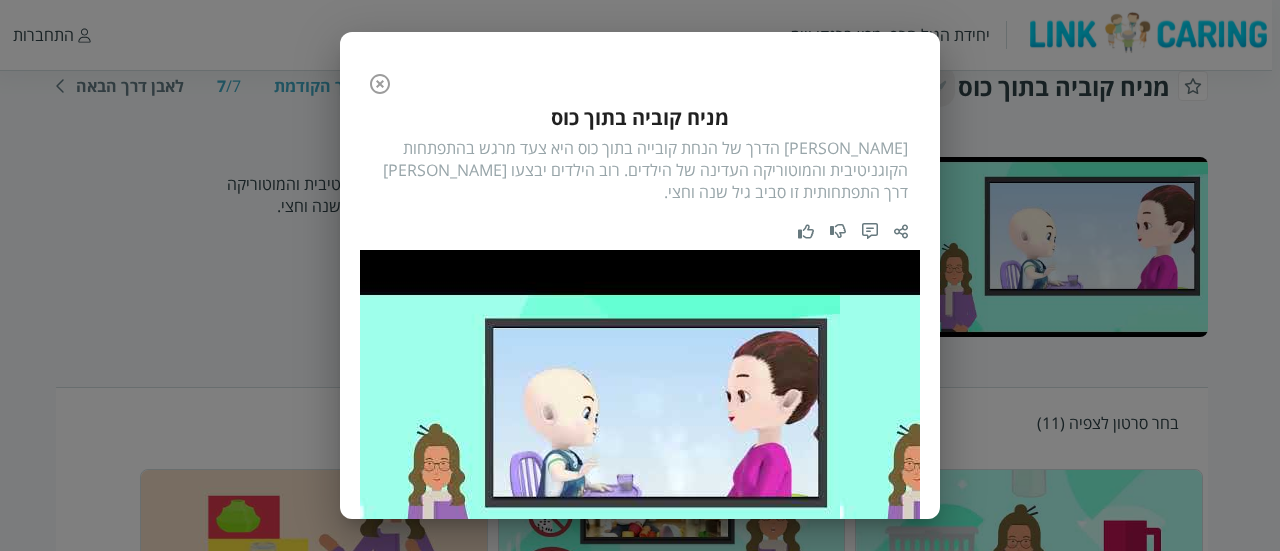 click 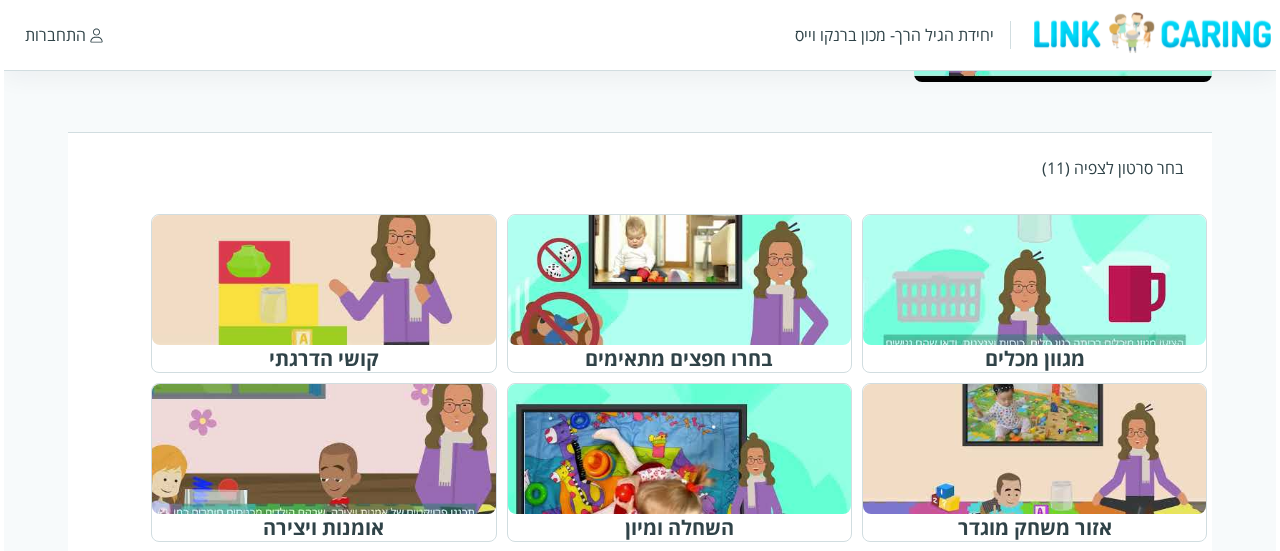 scroll, scrollTop: 700, scrollLeft: 0, axis: vertical 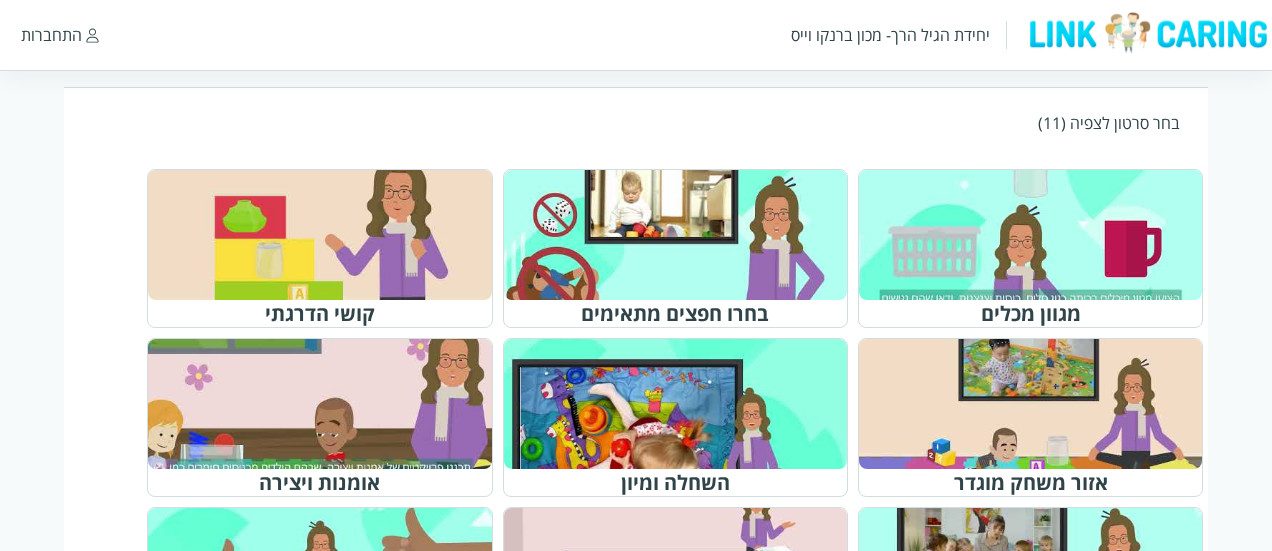 click at bounding box center [1039, 235] 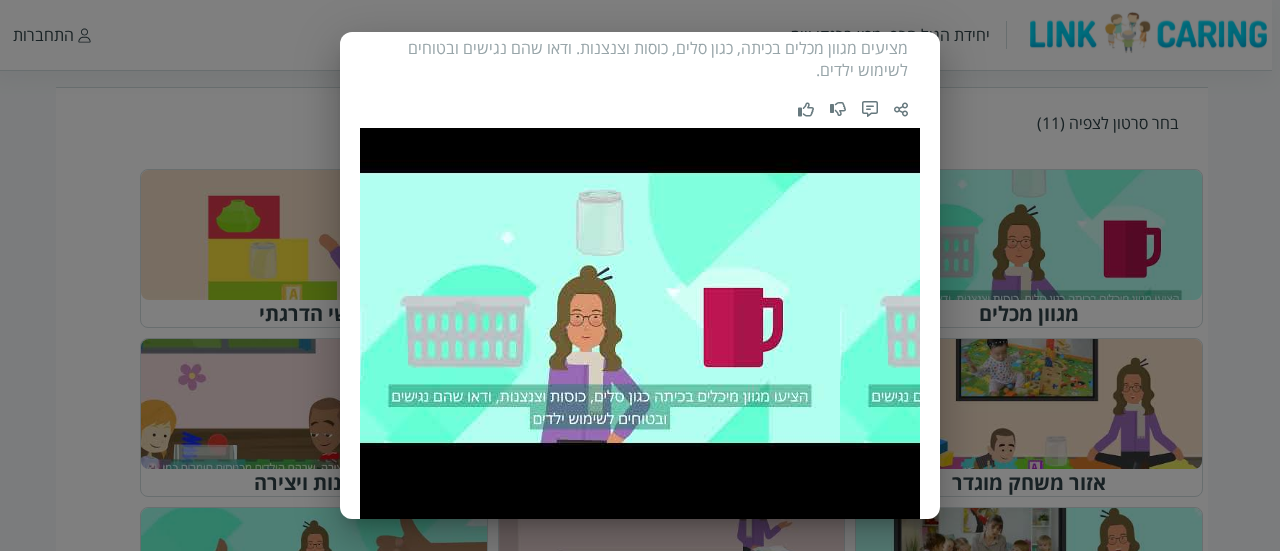 scroll, scrollTop: 200, scrollLeft: 0, axis: vertical 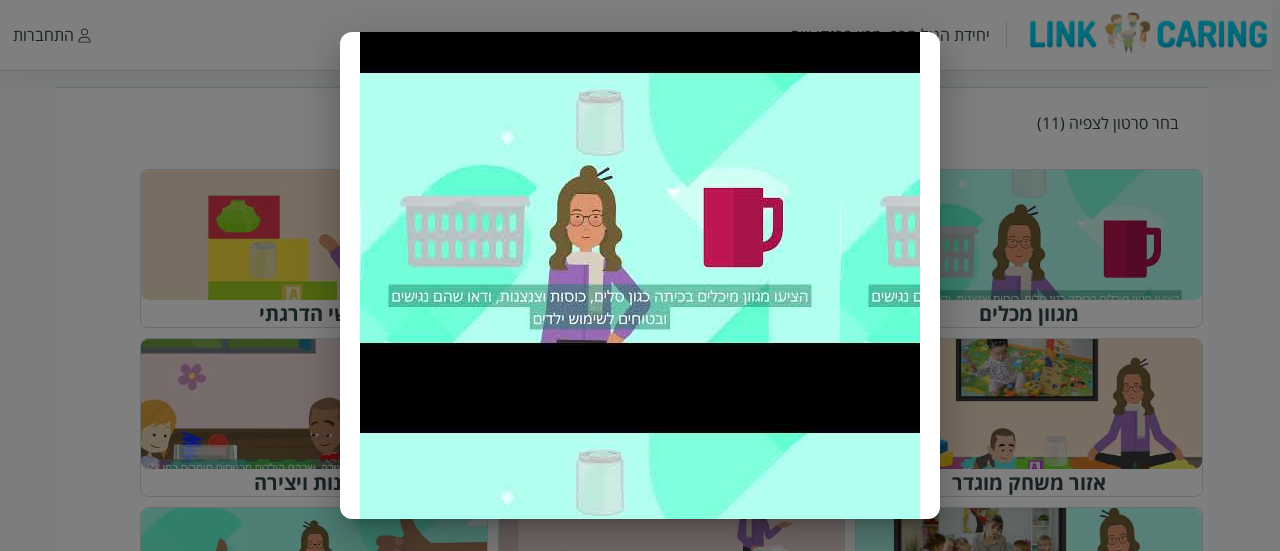 click on "הסרטון קודם 1 / 11 הסרטון הבא מגוון מכלים  מציעים מגוון מכלים בכיתה, כגון סלים, כוסות וצנצנות. ודאו שהם נגישים ובטוחים לשימוש ילדים." at bounding box center [640, 275] 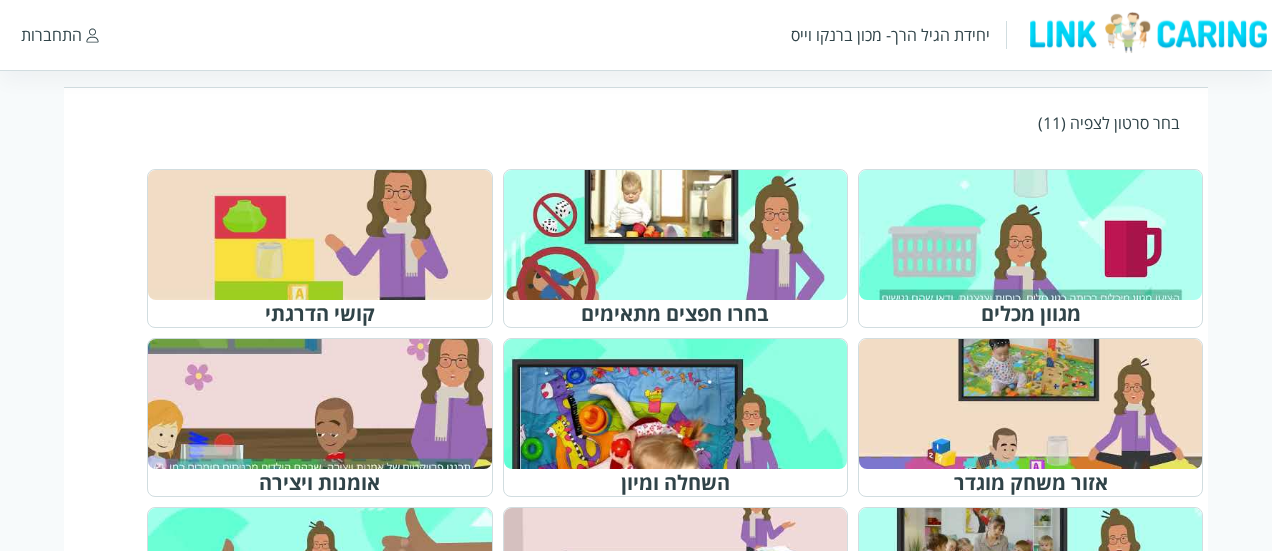 click at bounding box center [684, 235] 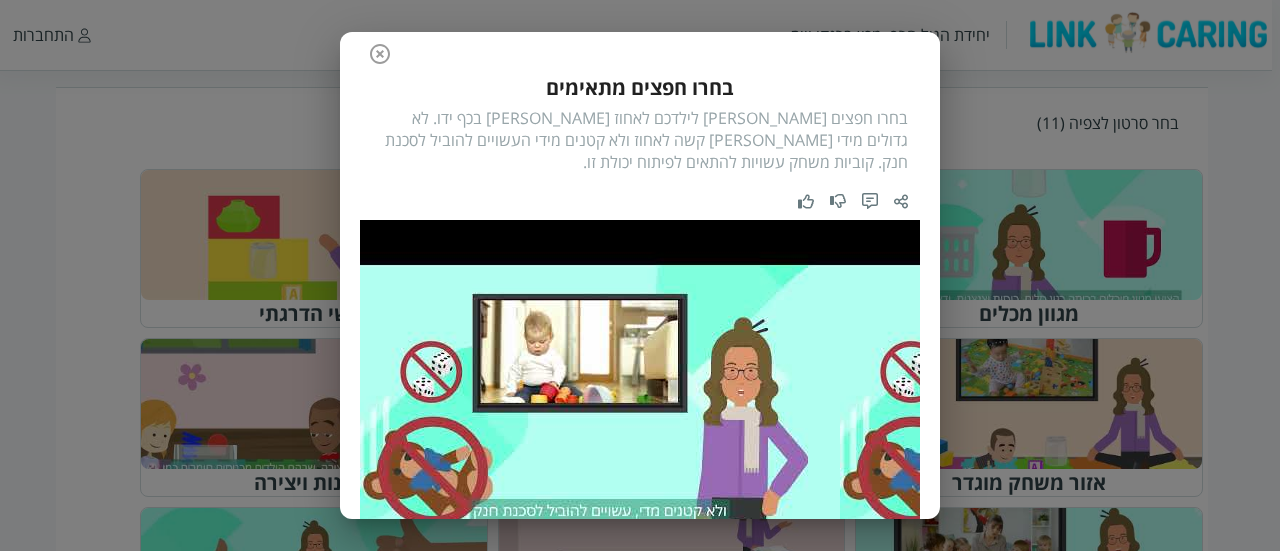 scroll, scrollTop: 0, scrollLeft: 0, axis: both 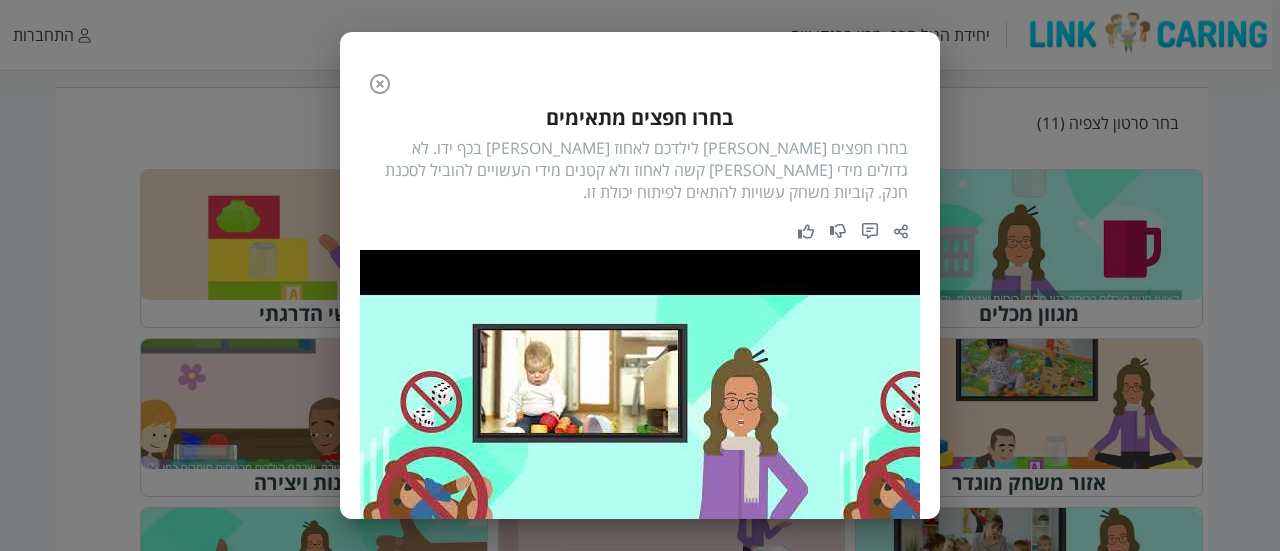 click on "הסרטון קודם 2 / 11 הסרטון הבא בחרו חפצים מתאימים  בחרו חפצים [PERSON_NAME] לילדכם לאחוז [PERSON_NAME] בכף ידו. לא גדולים מידי [PERSON_NAME] קשה לאחוז ולא קטנים מידי העשויים להוביל לסכנת חנק. קוביות משחק עשויות להתאים לפיתוח יכולת זו." at bounding box center [640, 275] 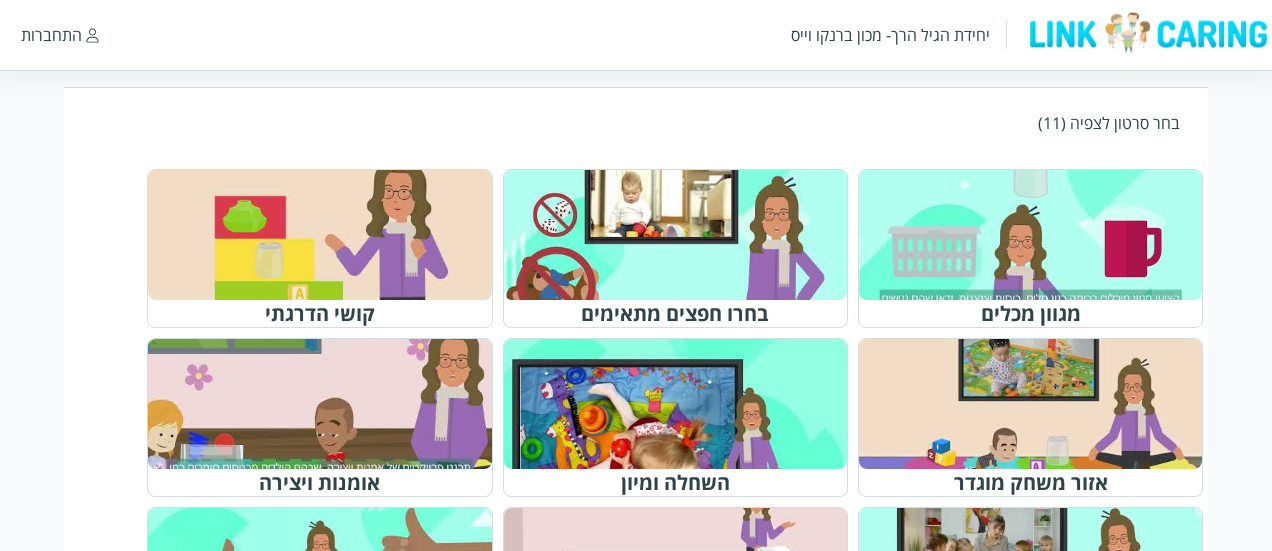 click at bounding box center [684, 235] 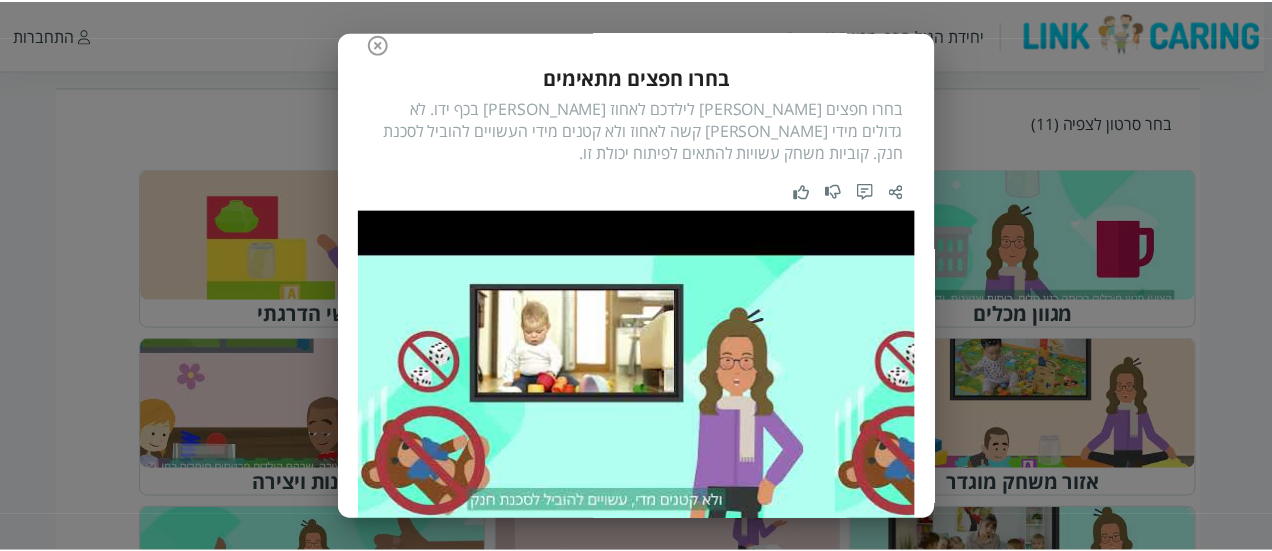 scroll, scrollTop: 100, scrollLeft: 0, axis: vertical 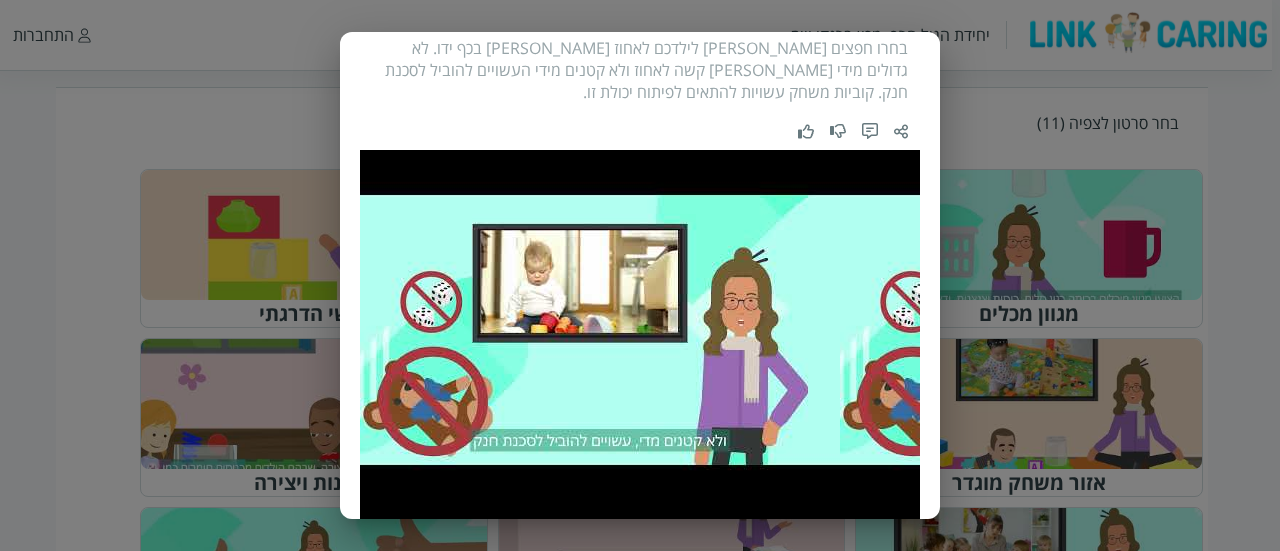 click on "הסרטון קודם 2 / 11 הסרטון הבא בחרו חפצים מתאימים  בחרו חפצים [PERSON_NAME] לילדכם לאחוז [PERSON_NAME] בכף ידו. לא גדולים מידי [PERSON_NAME] קשה לאחוז ולא קטנים מידי העשויים להוביל לסכנת חנק. קוביות משחק עשויות להתאים לפיתוח יכולת זו." at bounding box center [640, 275] 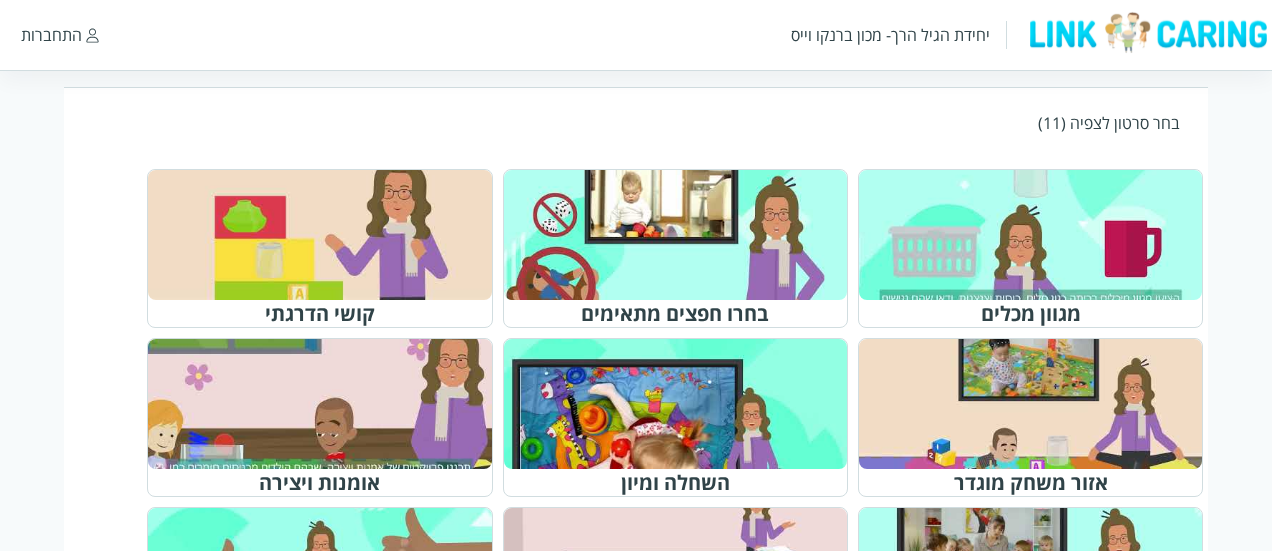 click at bounding box center (328, 235) 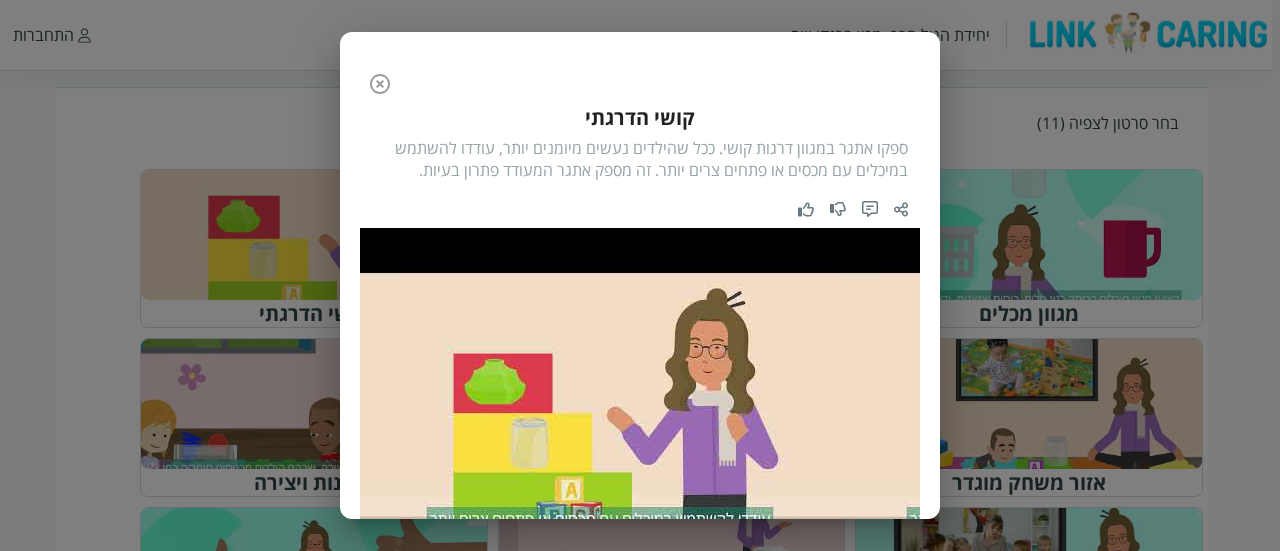 drag, startPoint x: 403, startPoint y: 66, endPoint x: 396, endPoint y: 76, distance: 12.206555 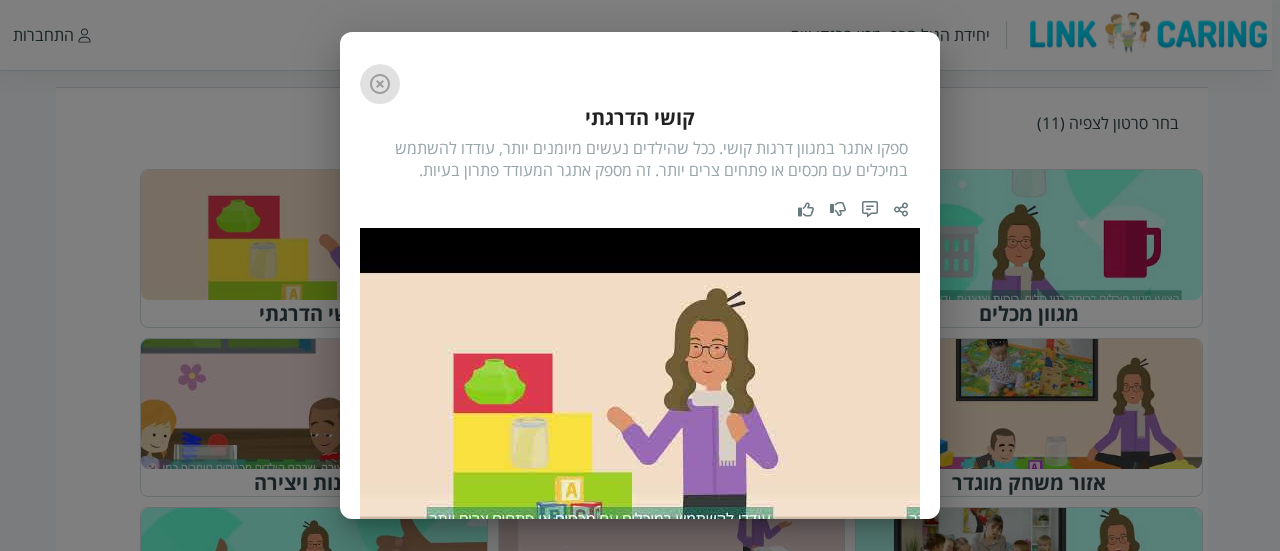 click 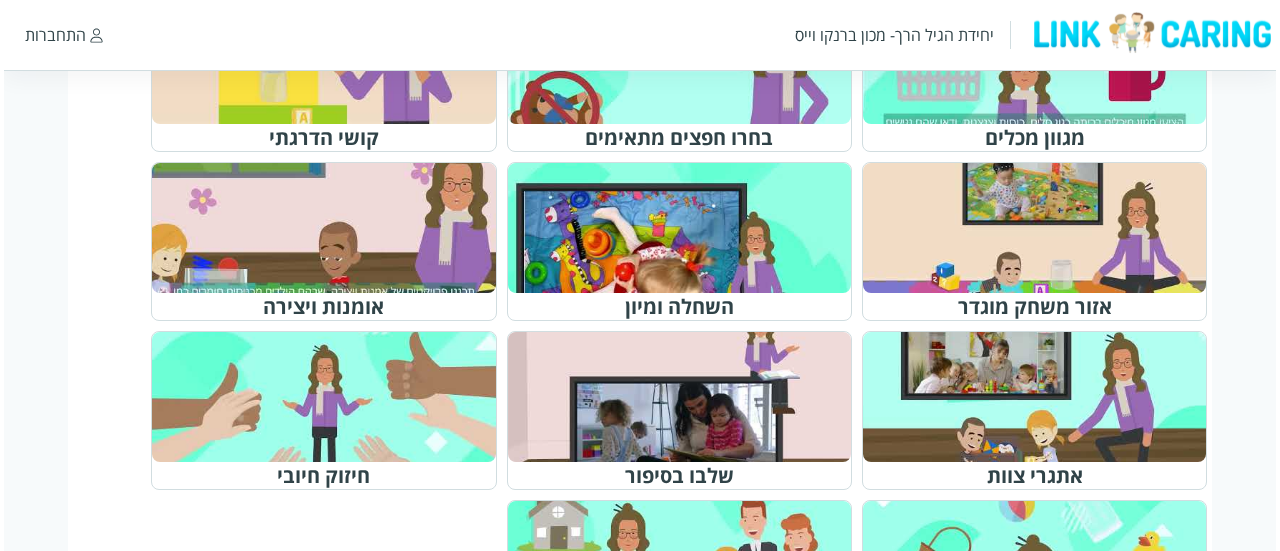 scroll, scrollTop: 900, scrollLeft: 0, axis: vertical 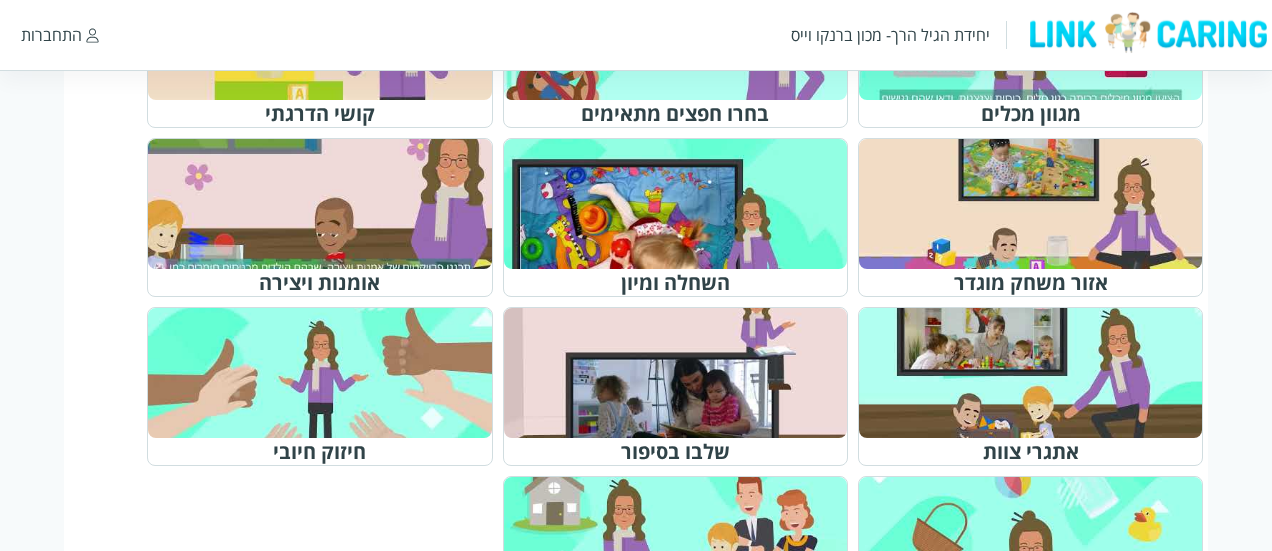 click at bounding box center (1039, 204) 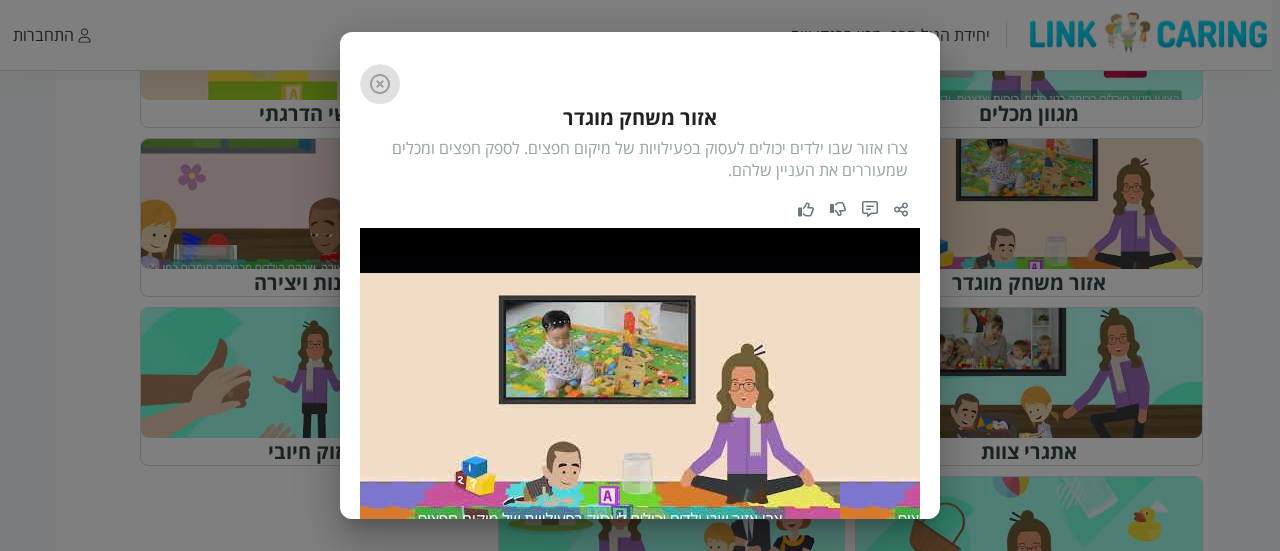 click 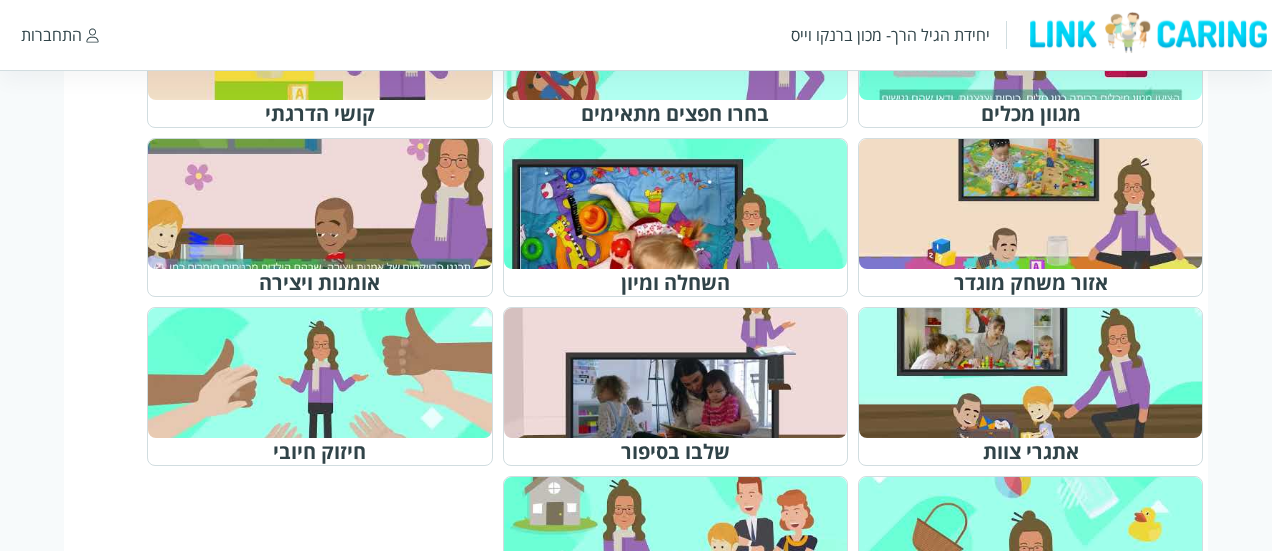 click at bounding box center (684, 204) 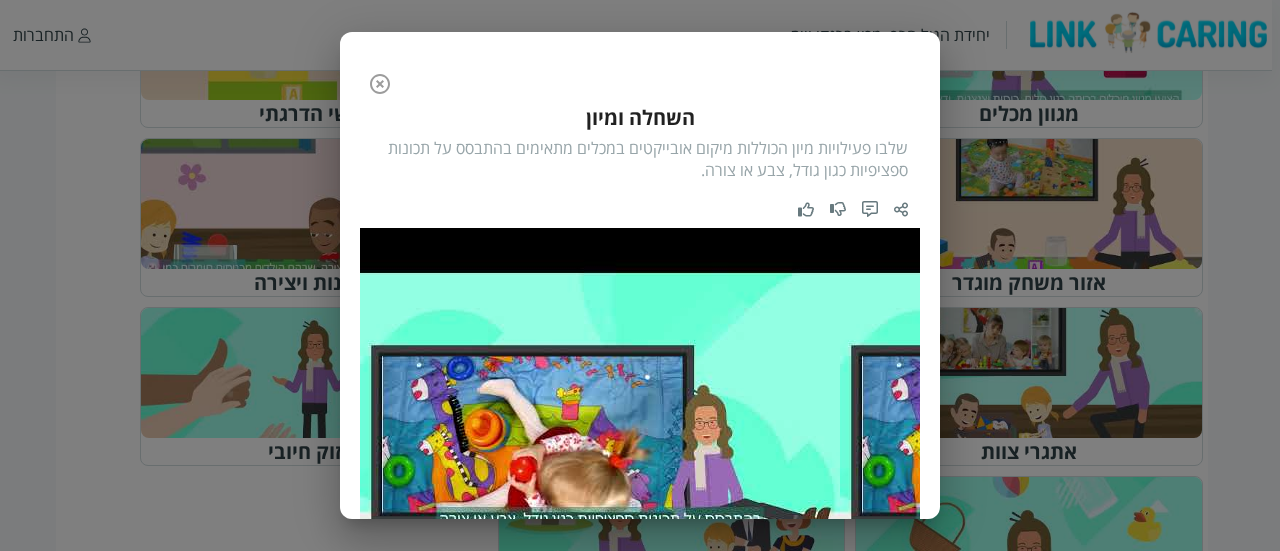 click 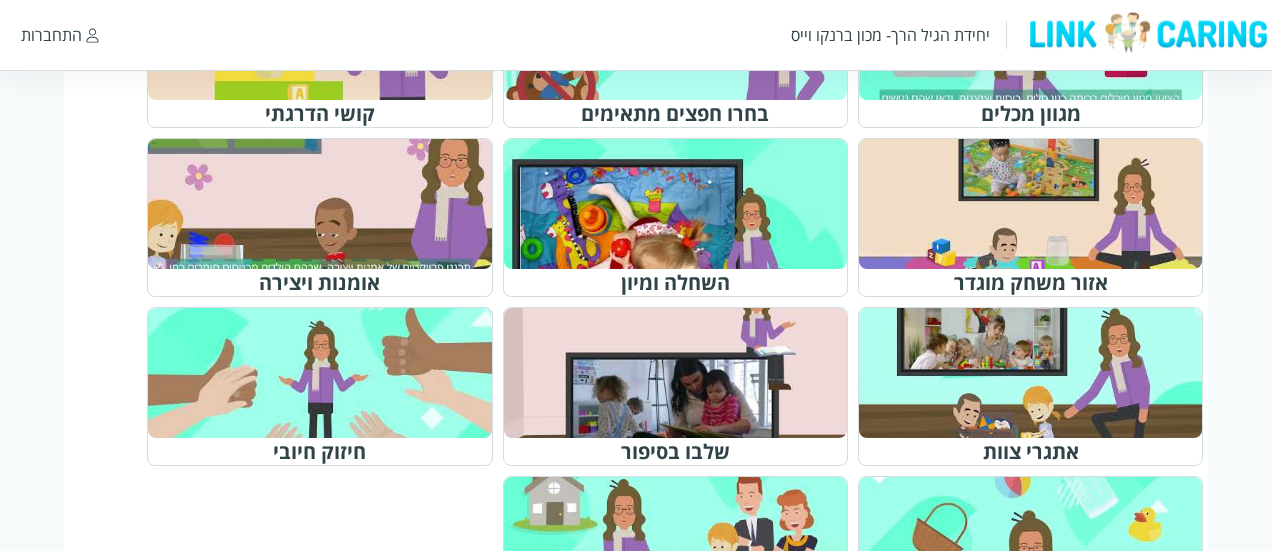 click at bounding box center [328, 204] 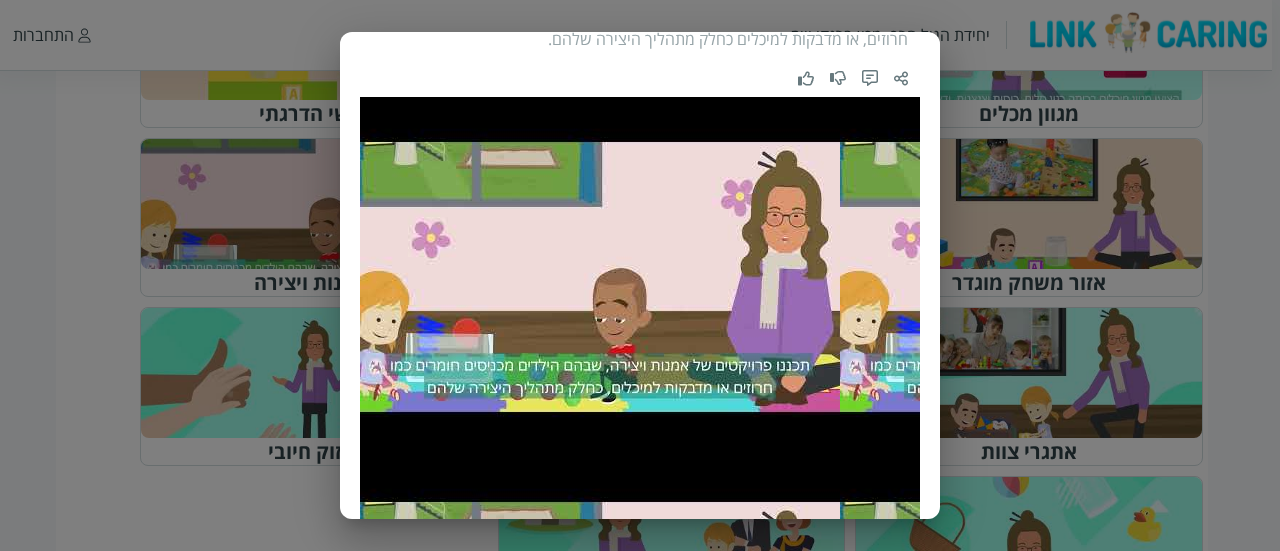 scroll, scrollTop: 200, scrollLeft: 0, axis: vertical 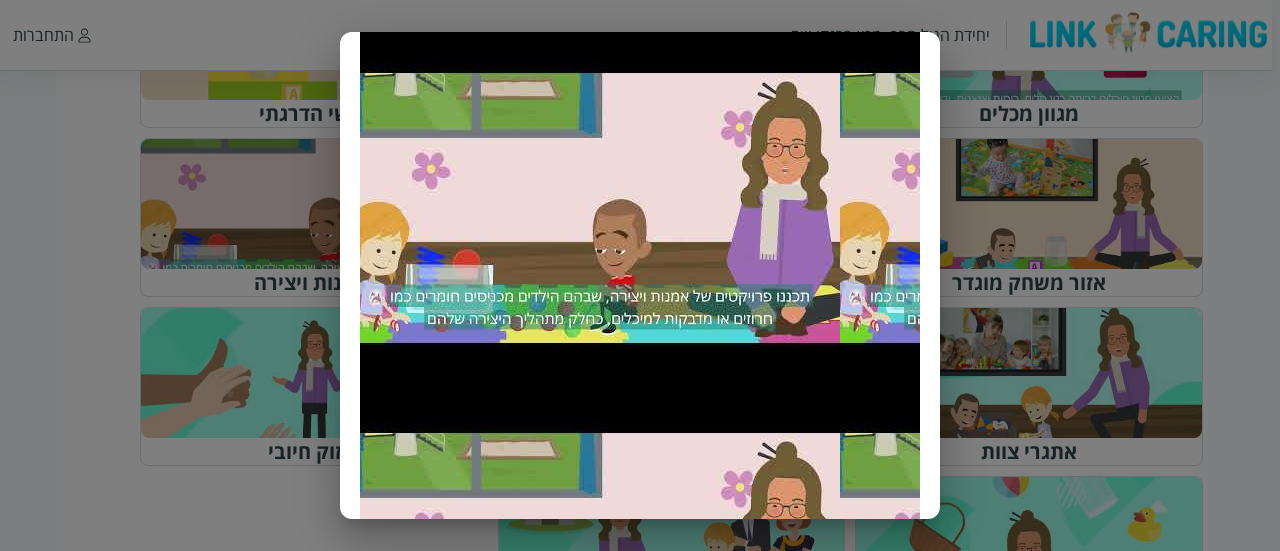 click on "הסרטון קודם 6 / 11 הסרטון הבא אומנות ויצירה  תכננו פרויקטים של אומנות ויצירה [PERSON_NAME] הילדים מכניסים חומרים כמו חרוזים, או מדבקות למיכלים כחלק מתהליך היצירה שלהם." at bounding box center (640, 275) 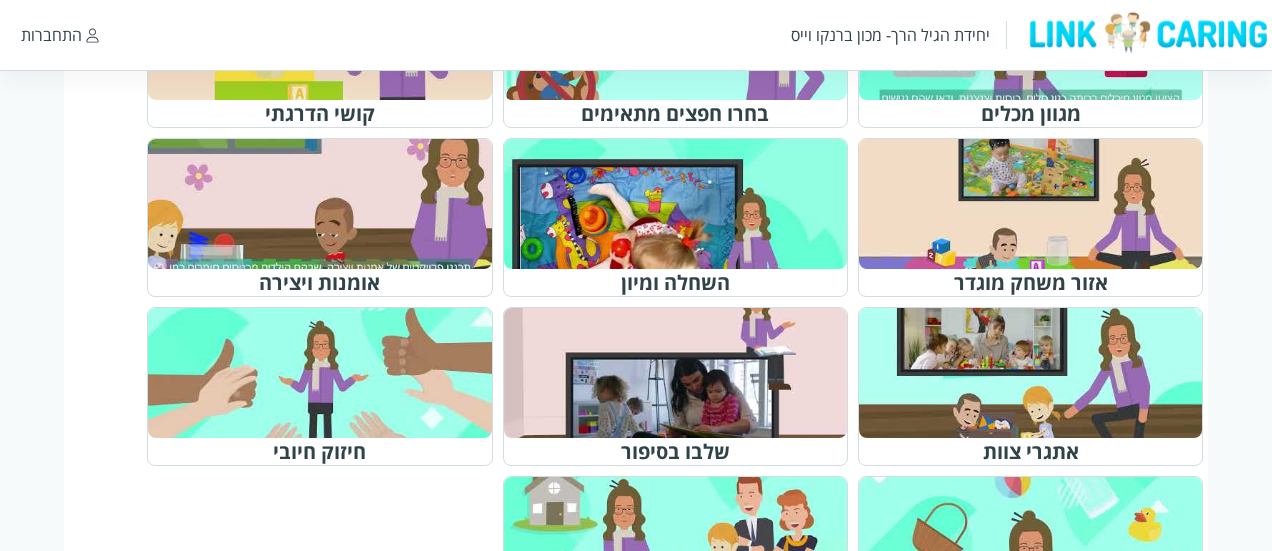 click at bounding box center (1039, 373) 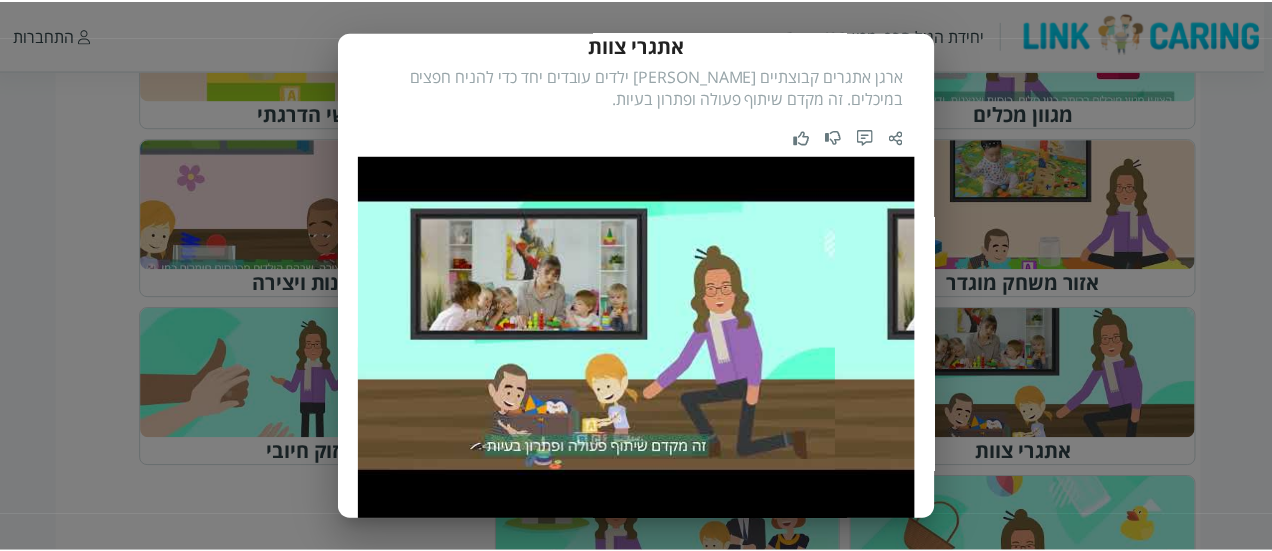 scroll, scrollTop: 100, scrollLeft: 0, axis: vertical 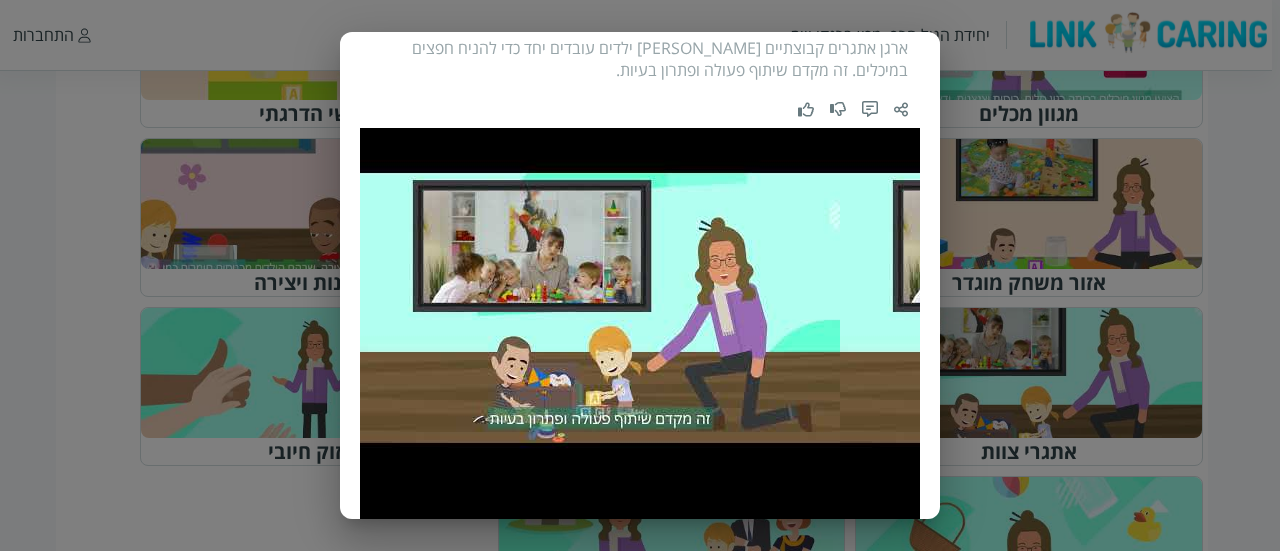 click on "הסרטון קודם 7 / 11 הסרטון הבא אתגרי צוות  ארגן אתגרים קבוצתיים [PERSON_NAME] ילדים עובדים יחד כדי להניח חפצים במיכלים. זה מקדם שיתוף פעולה ופתרון בעיות." at bounding box center [640, 275] 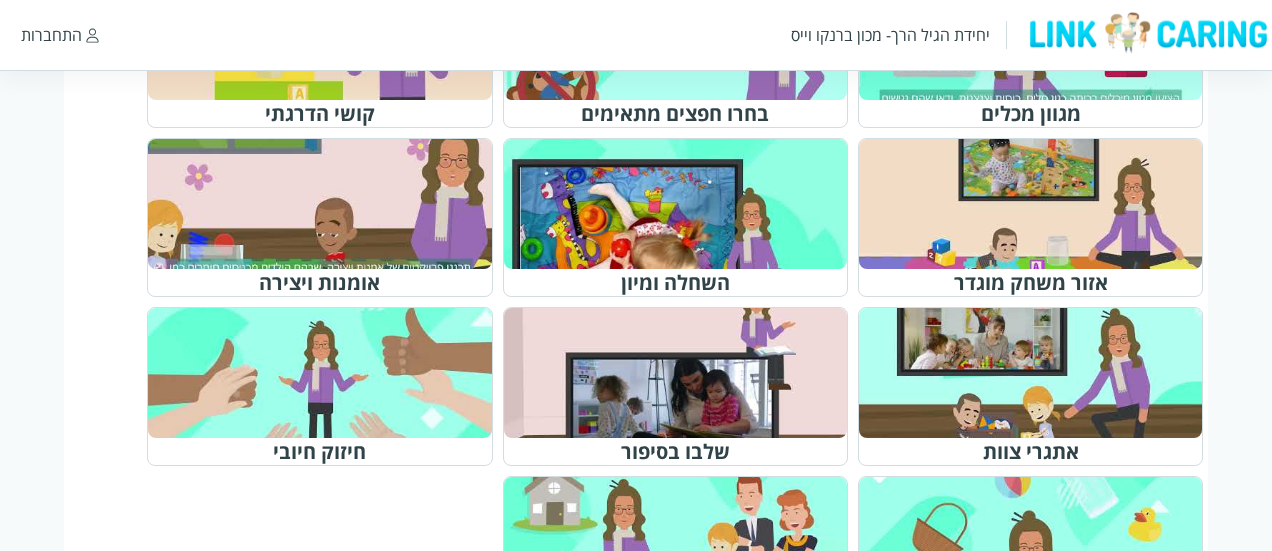 click at bounding box center [1039, 373] 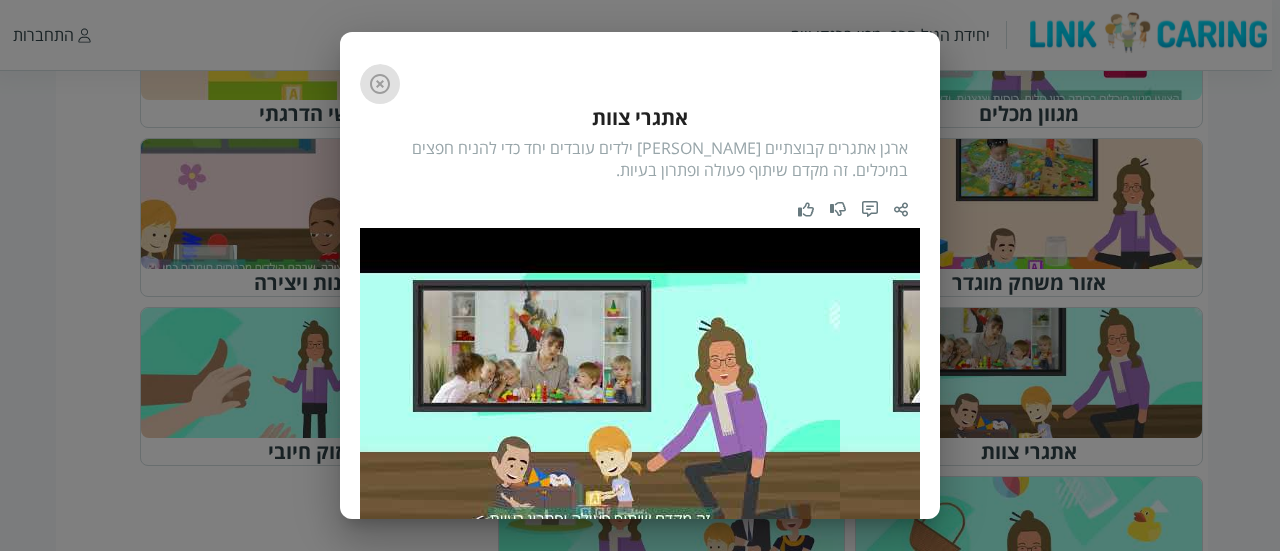 click 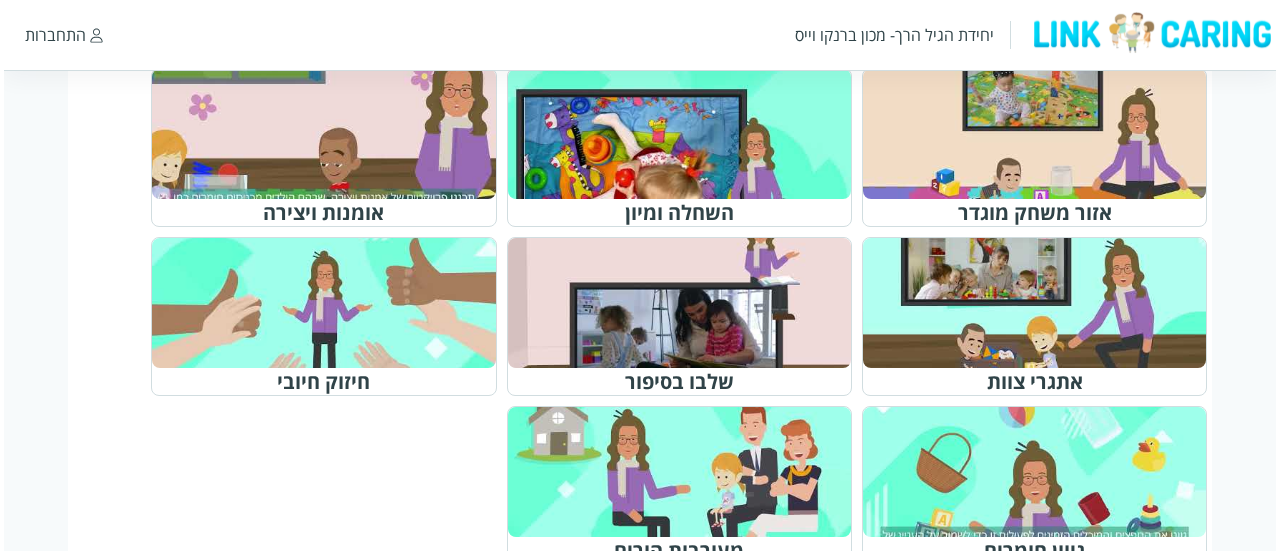 scroll, scrollTop: 1000, scrollLeft: 0, axis: vertical 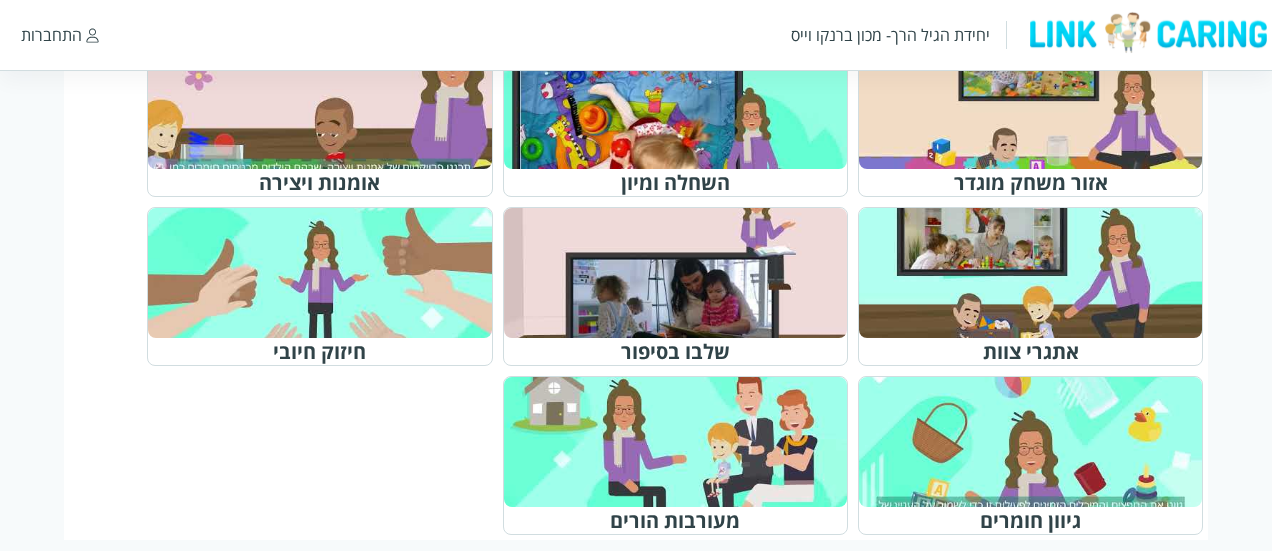 click at bounding box center [684, 273] 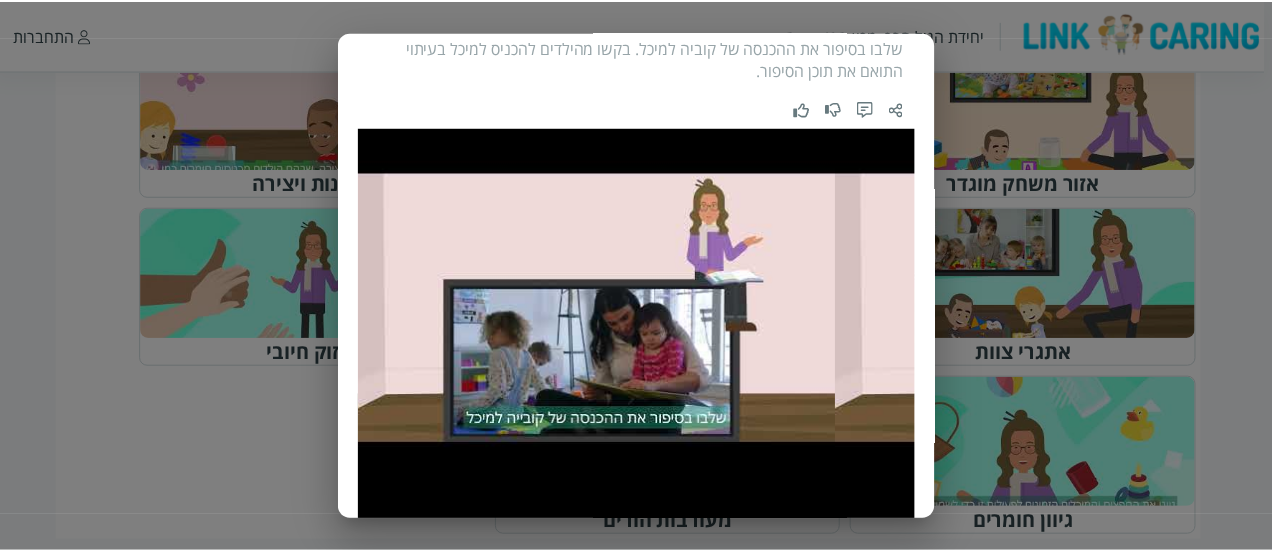 scroll, scrollTop: 0, scrollLeft: 0, axis: both 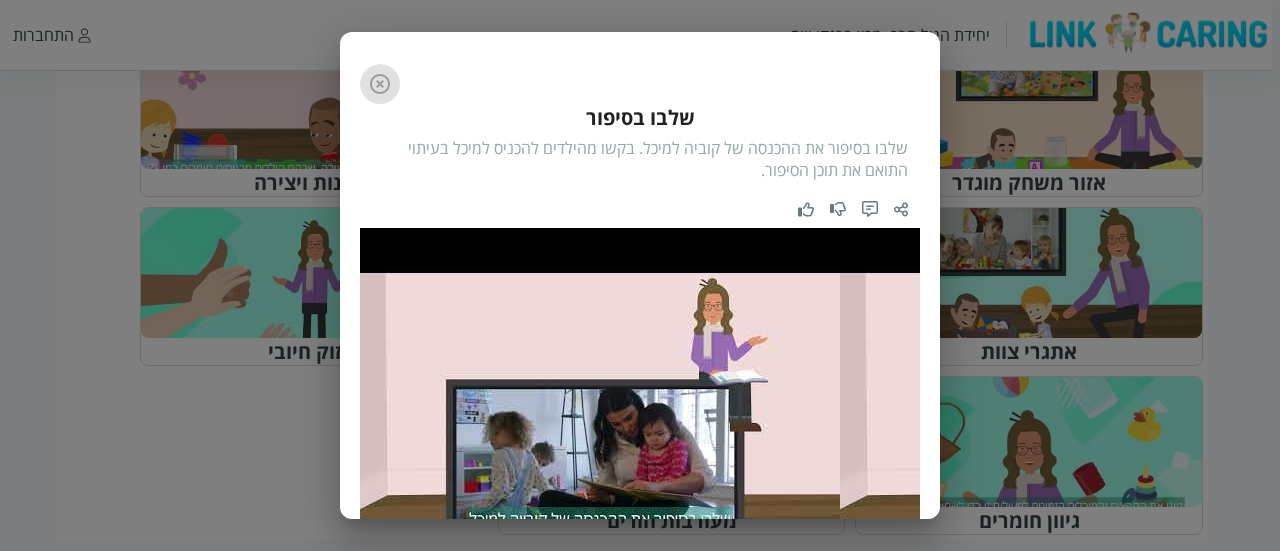 click 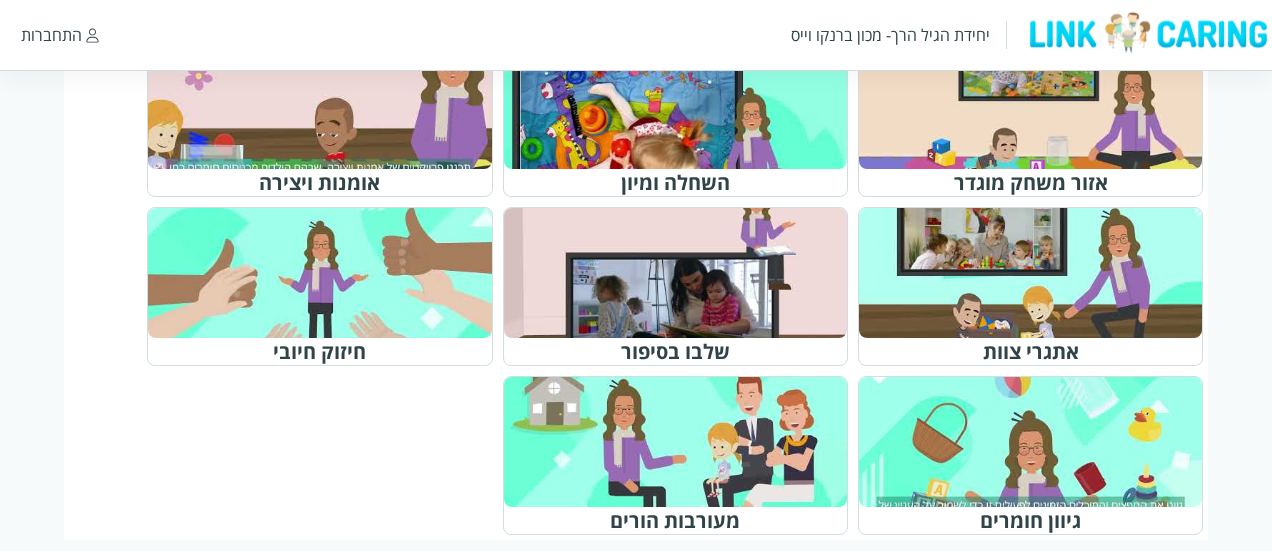 click at bounding box center [1039, 442] 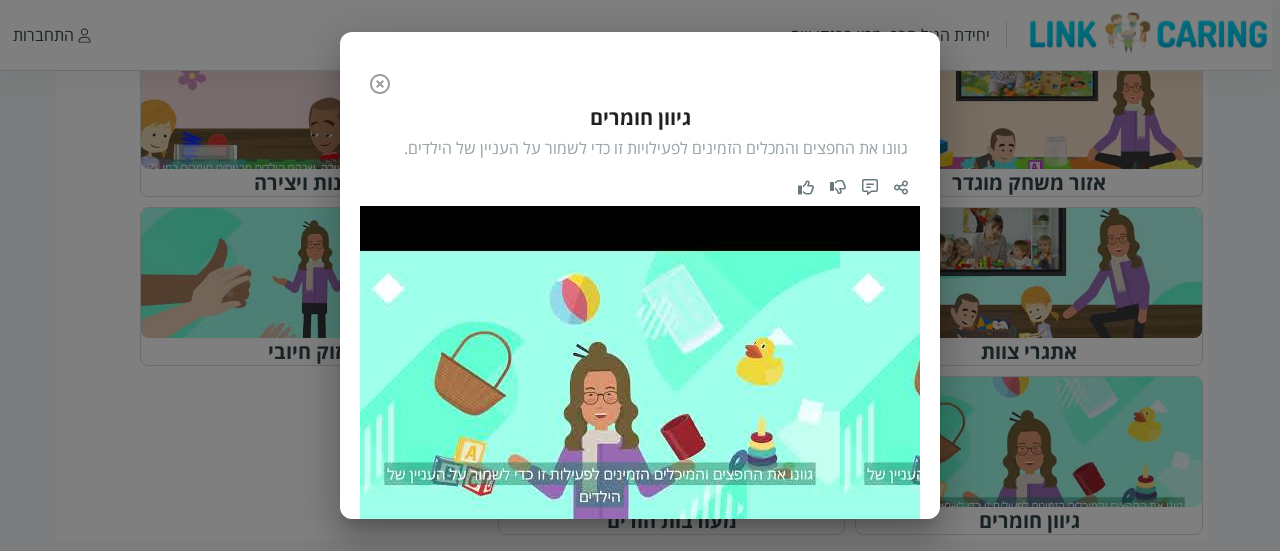 click on "הסרטון קודם 10 / 11 הסרטון הבא גיוון חומרים  גוונו את החפצים והמכלים הזמינים לפעילויות זו כדי לשמור על העניין של הילדים." at bounding box center [640, 275] 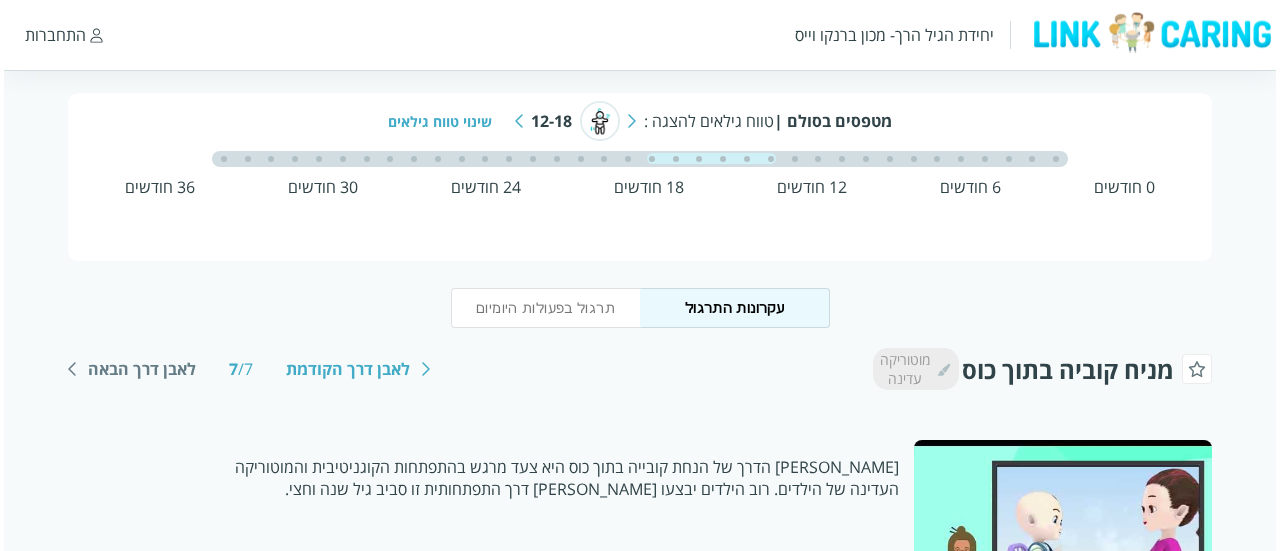 scroll, scrollTop: 100, scrollLeft: 0, axis: vertical 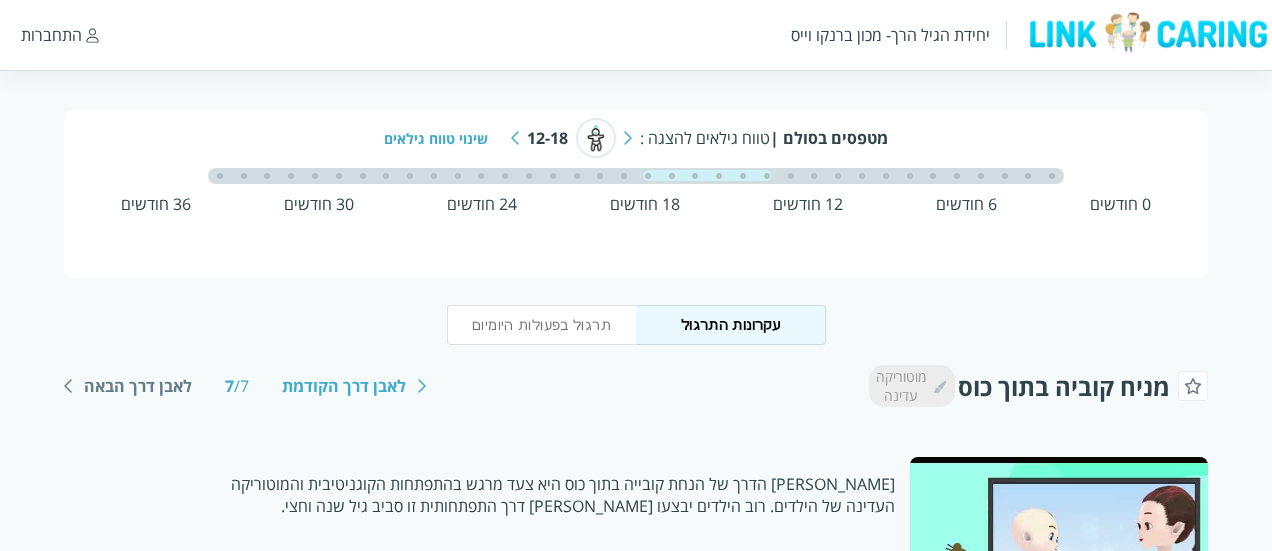 click on "שינוי טווח גילאים" at bounding box center (443, 138) 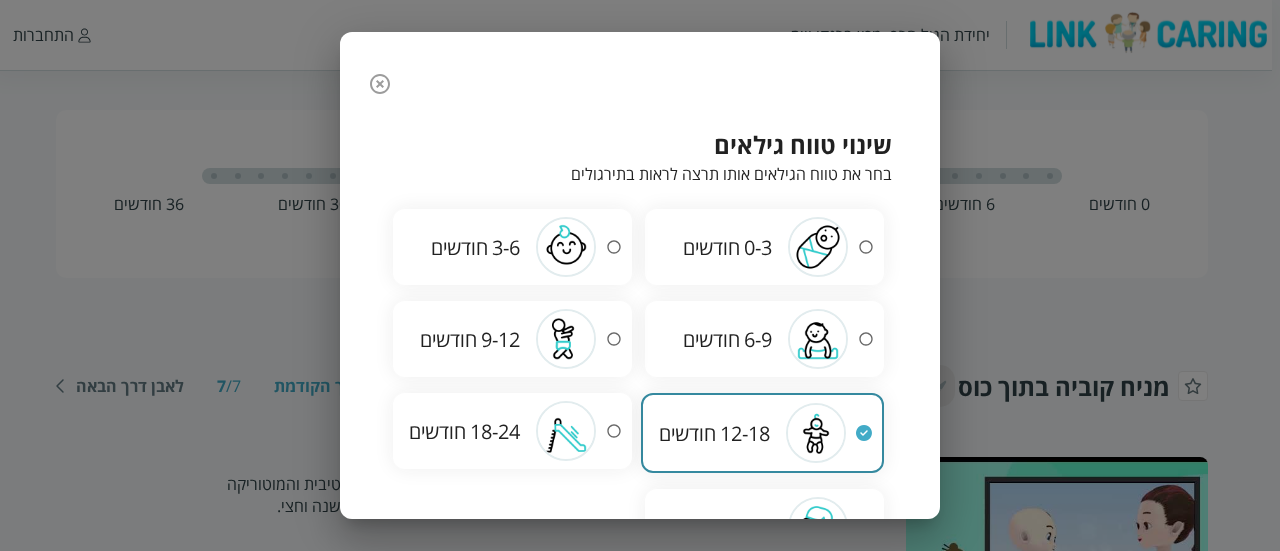 click at bounding box center (566, 339) 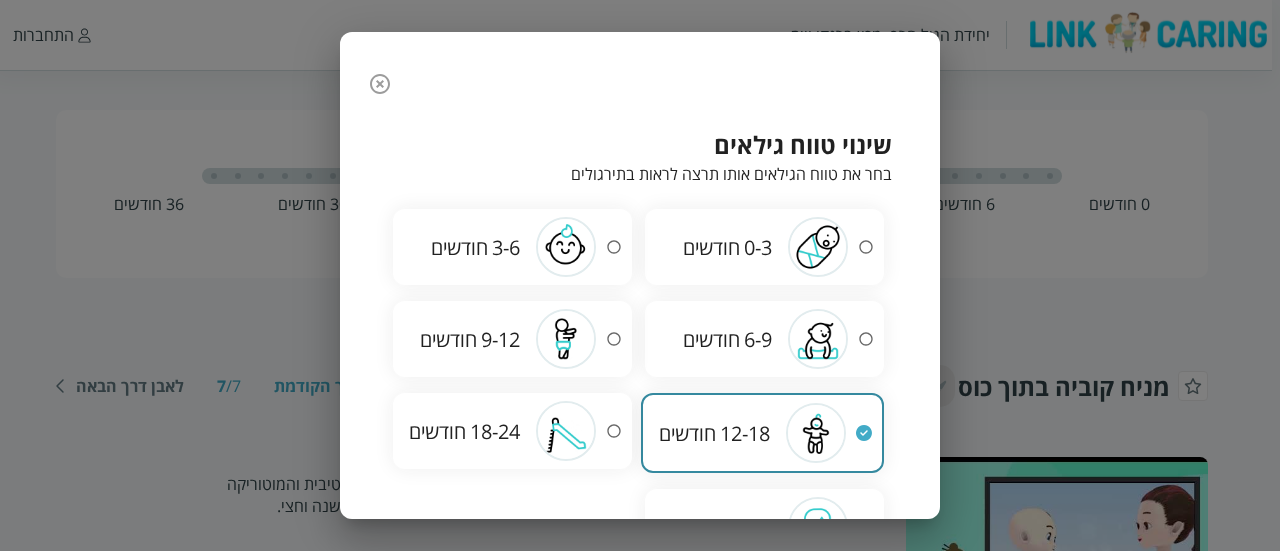 radio on "true" 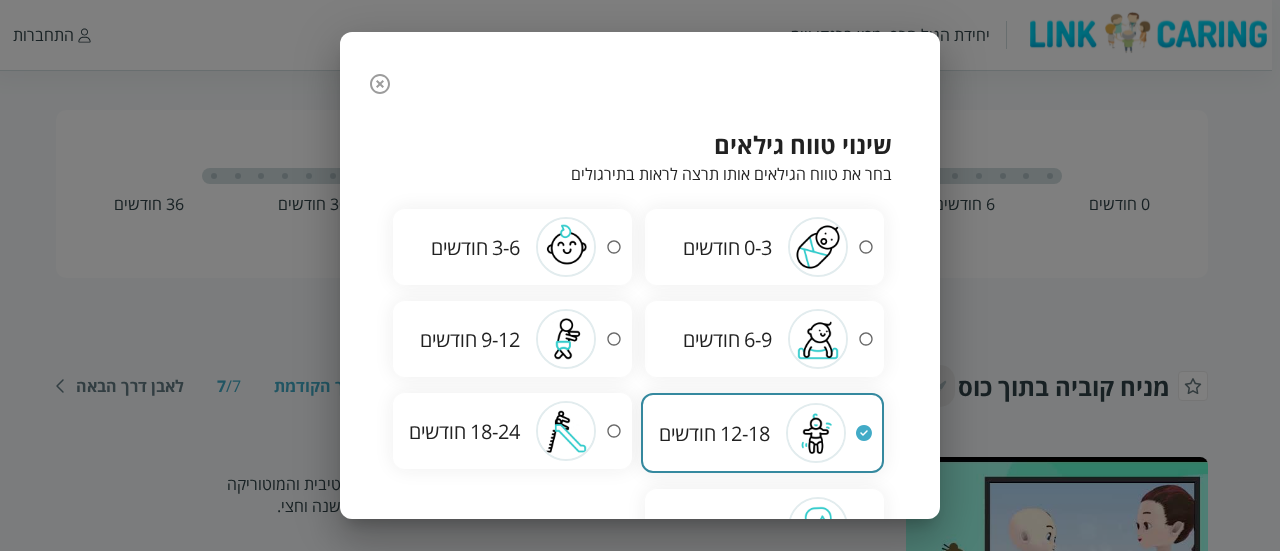 radio on "false" 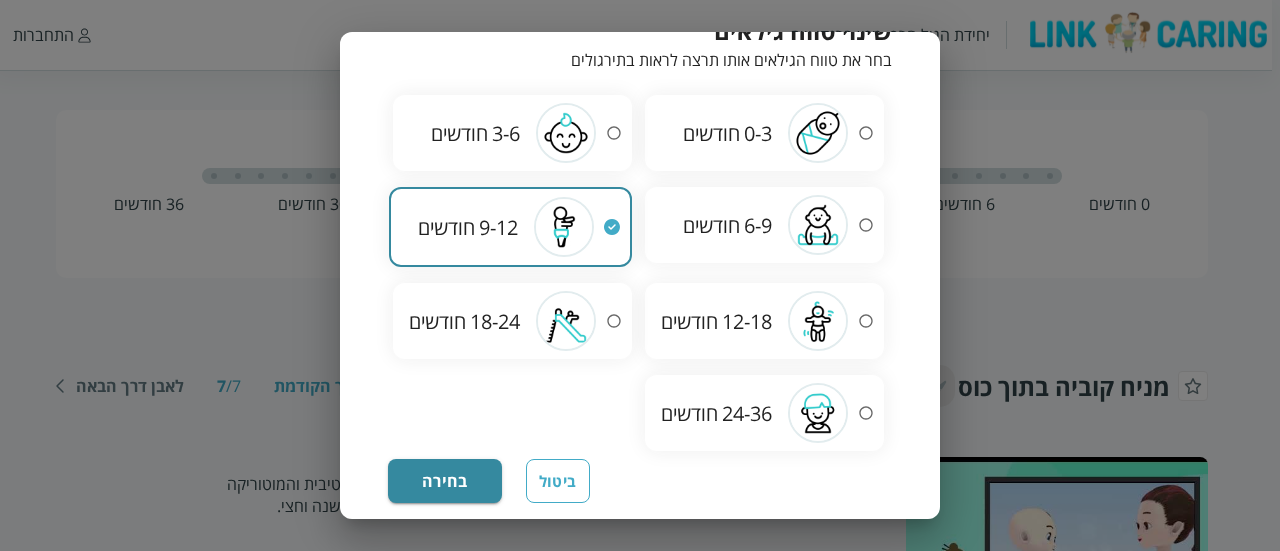 scroll, scrollTop: 117, scrollLeft: 0, axis: vertical 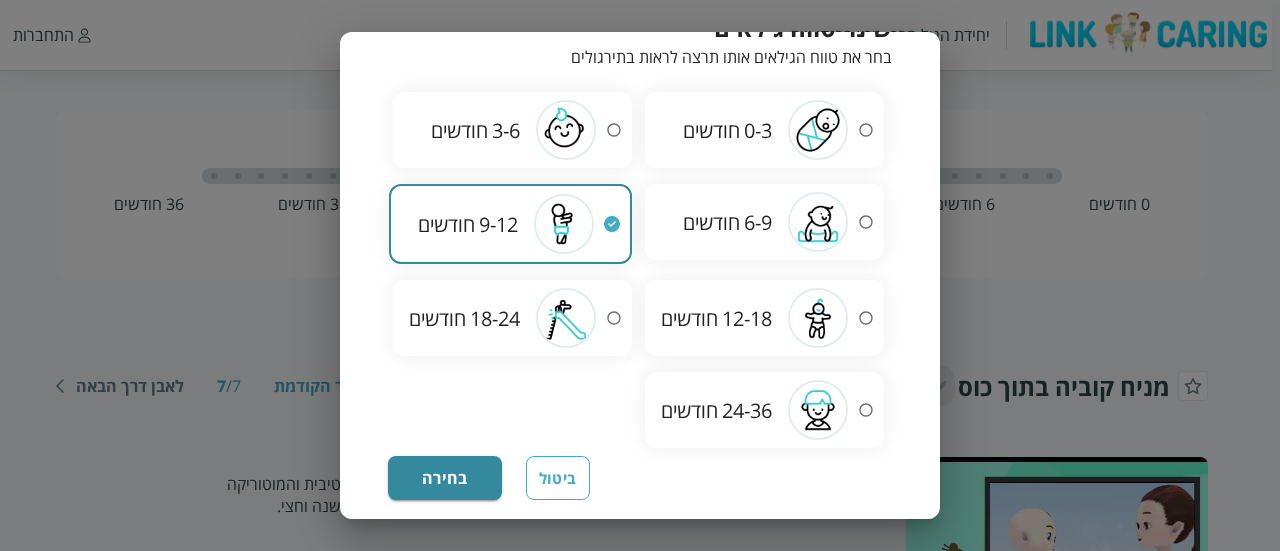 click on "בחירה" at bounding box center (445, 478) 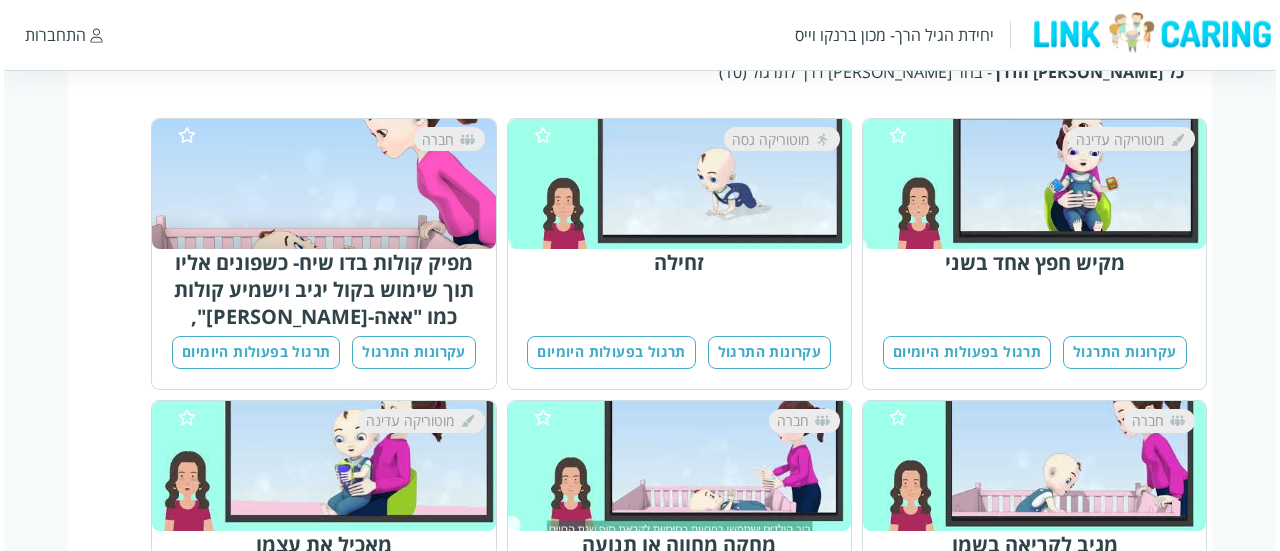 scroll, scrollTop: 464, scrollLeft: 0, axis: vertical 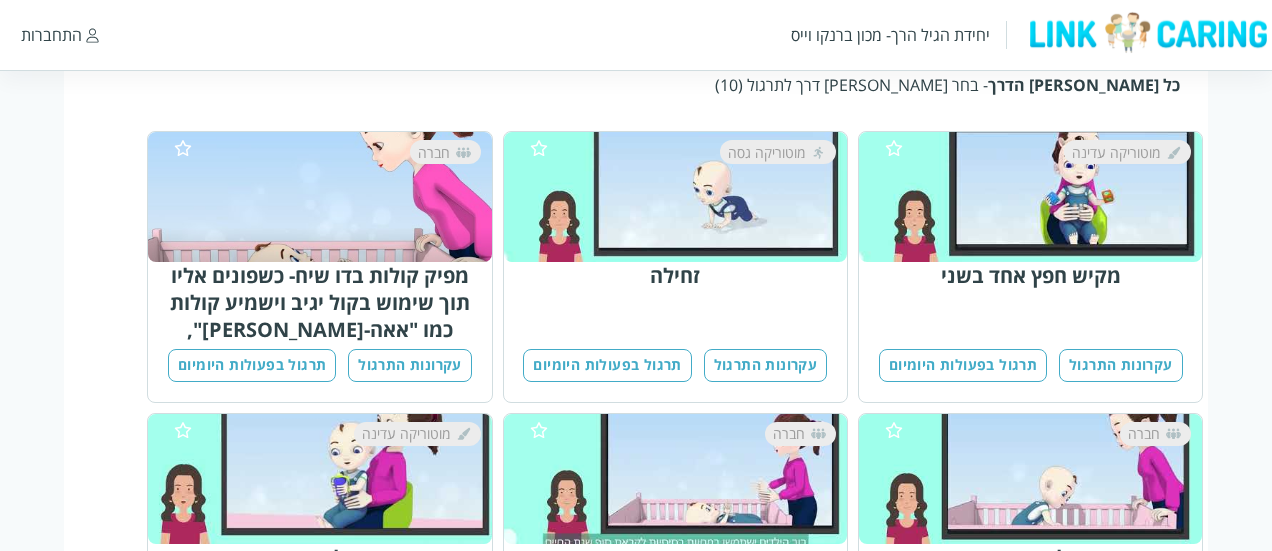click on "מוטוריקה עדינה" at bounding box center (1039, 197) 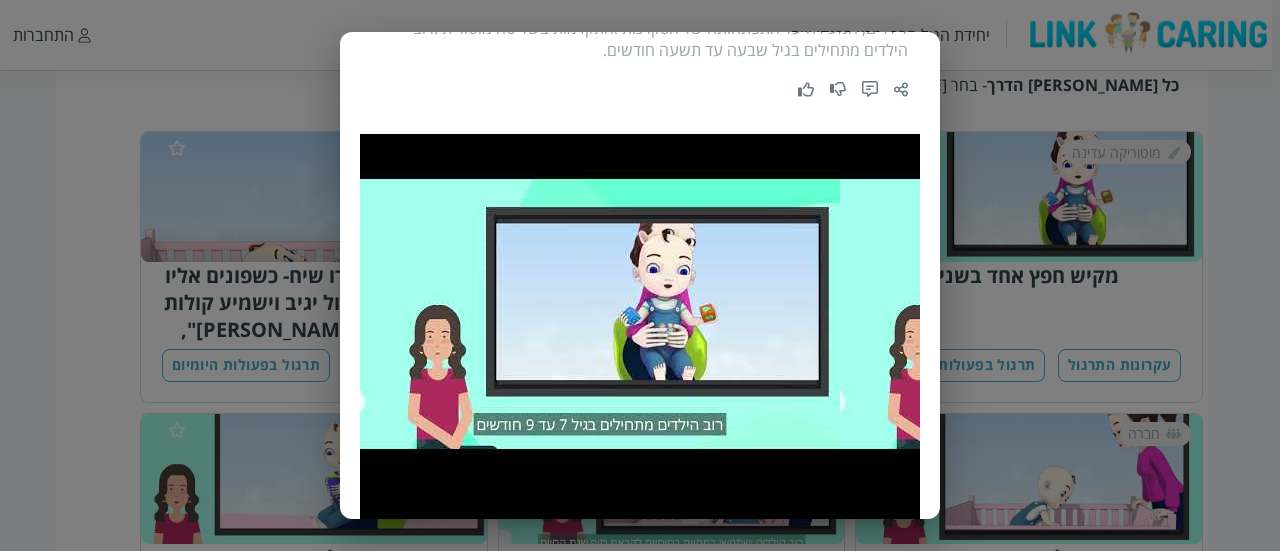 scroll, scrollTop: 98, scrollLeft: 0, axis: vertical 